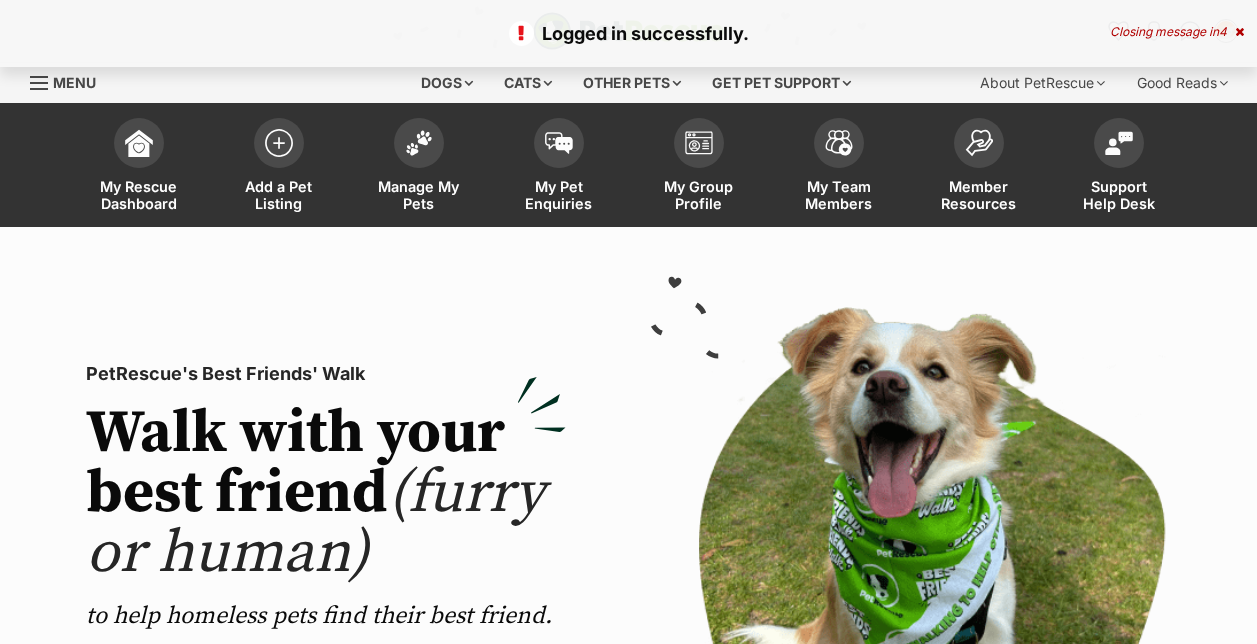 scroll, scrollTop: 0, scrollLeft: 0, axis: both 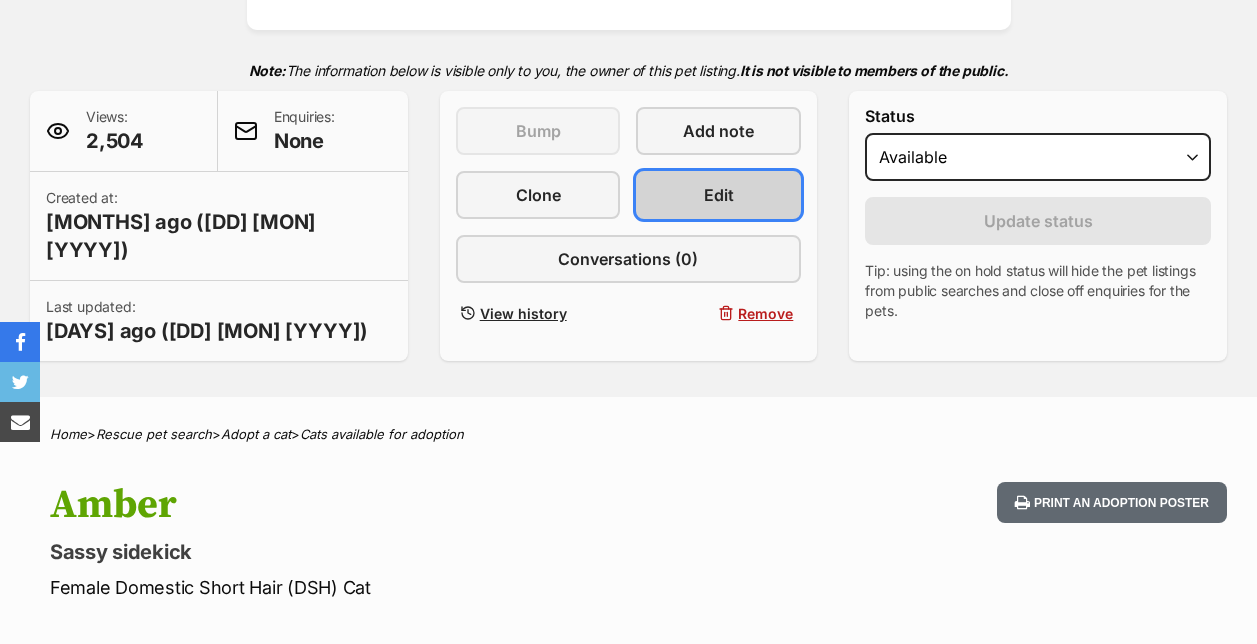 click on "Edit" at bounding box center (719, 195) 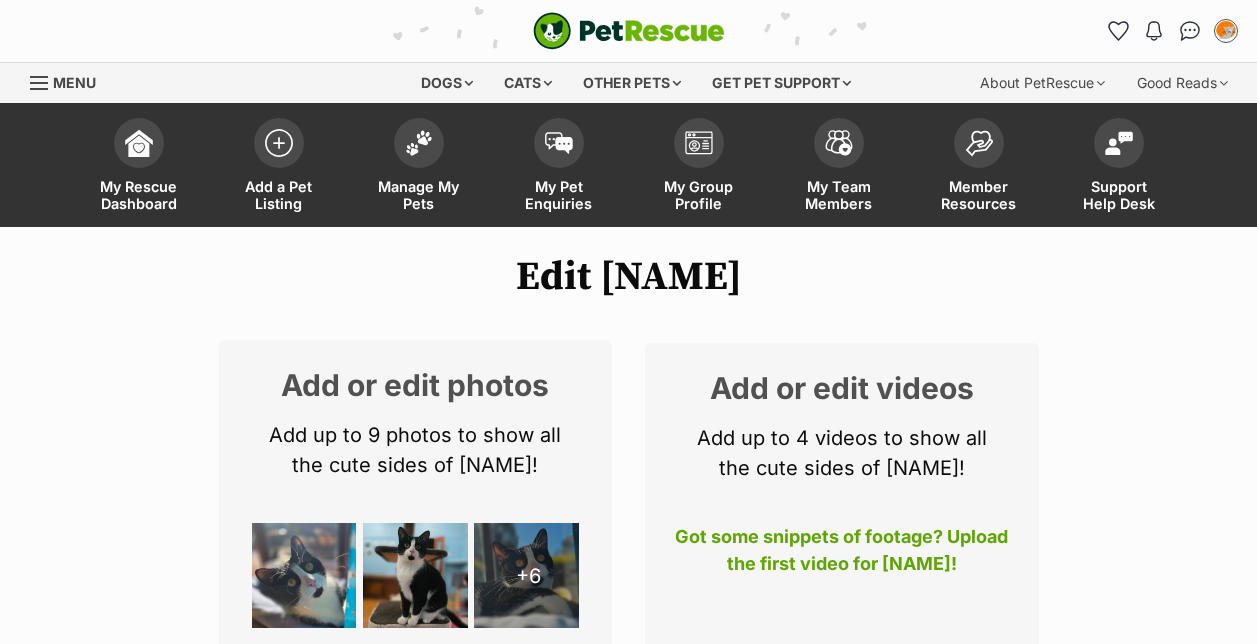 scroll, scrollTop: 365, scrollLeft: 0, axis: vertical 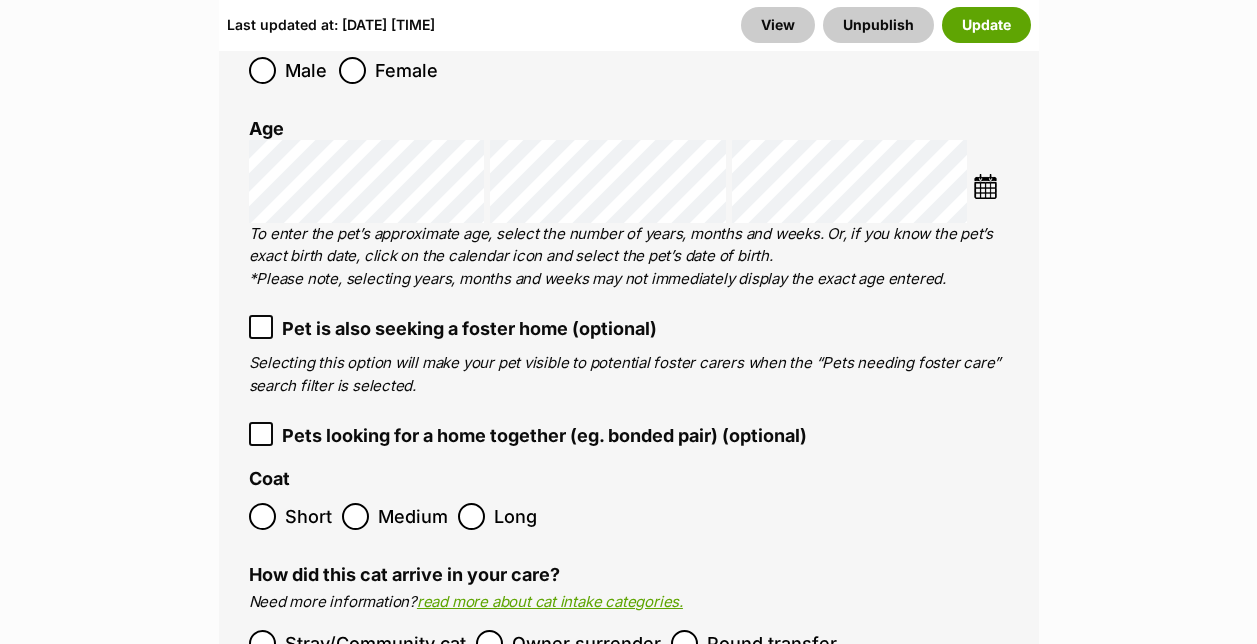 click 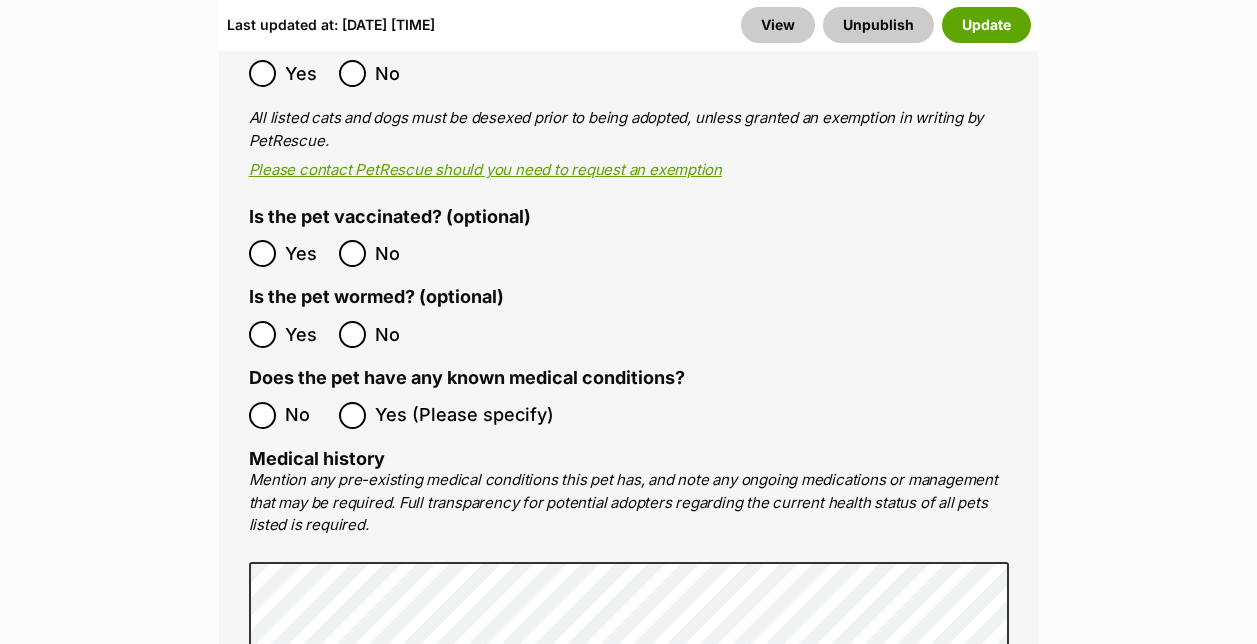 scroll, scrollTop: 5100, scrollLeft: 0, axis: vertical 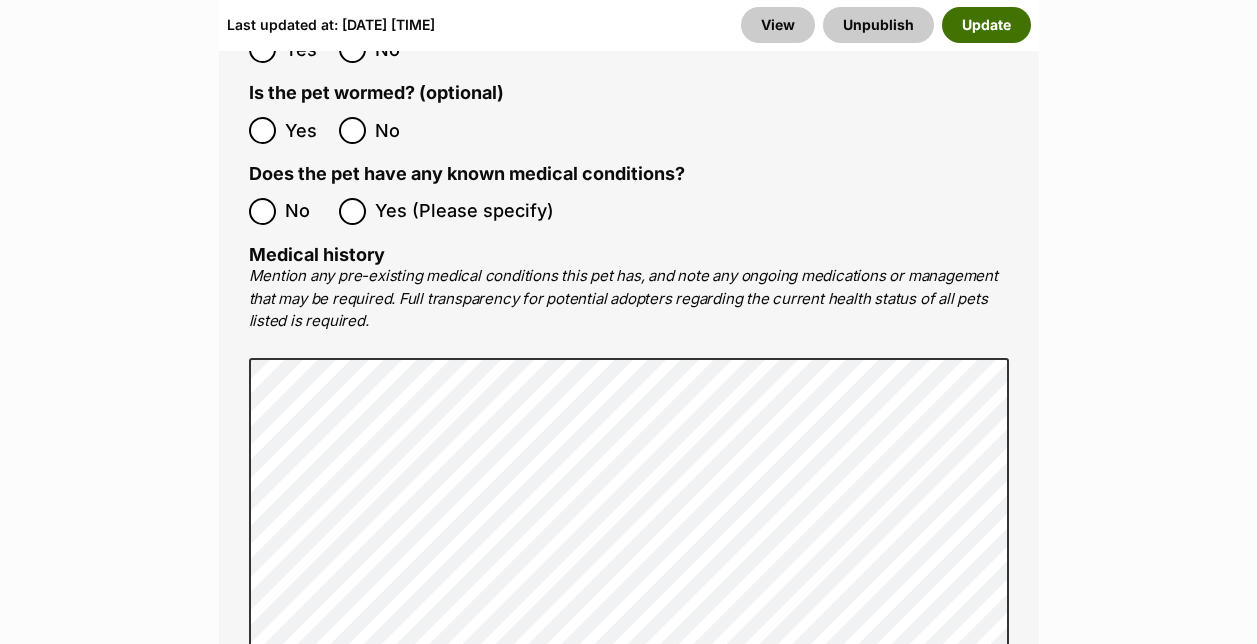 click on "Update" at bounding box center [986, 25] 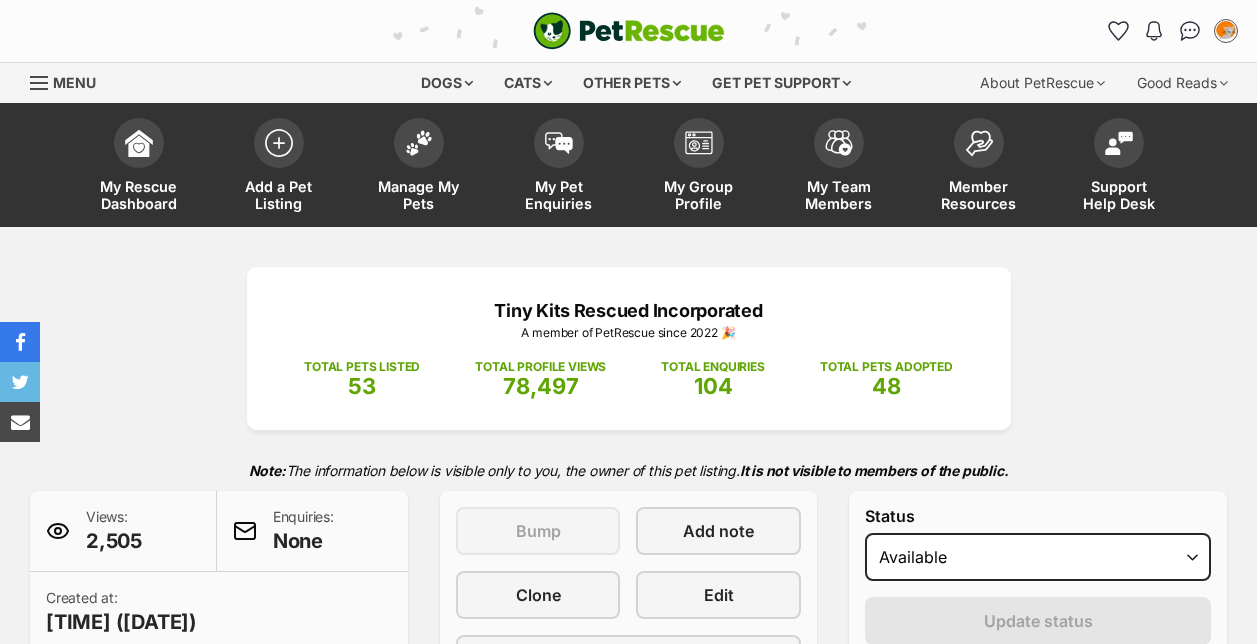 scroll, scrollTop: 0, scrollLeft: 0, axis: both 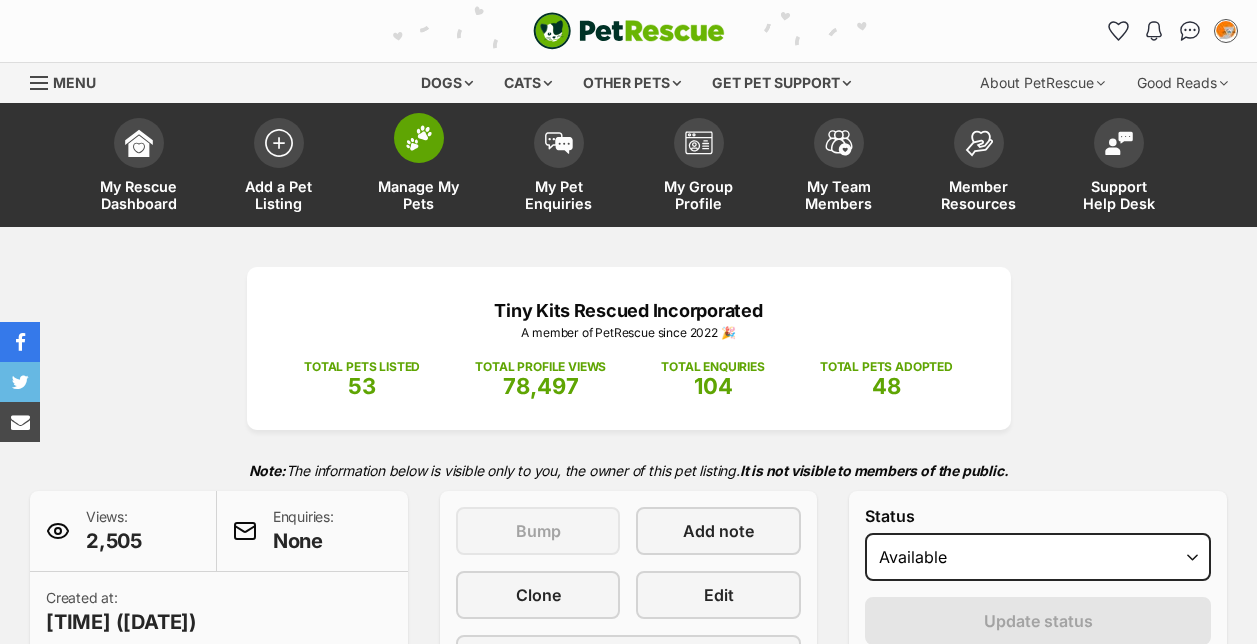 drag, startPoint x: 0, startPoint y: 0, endPoint x: 412, endPoint y: 133, distance: 432.93533 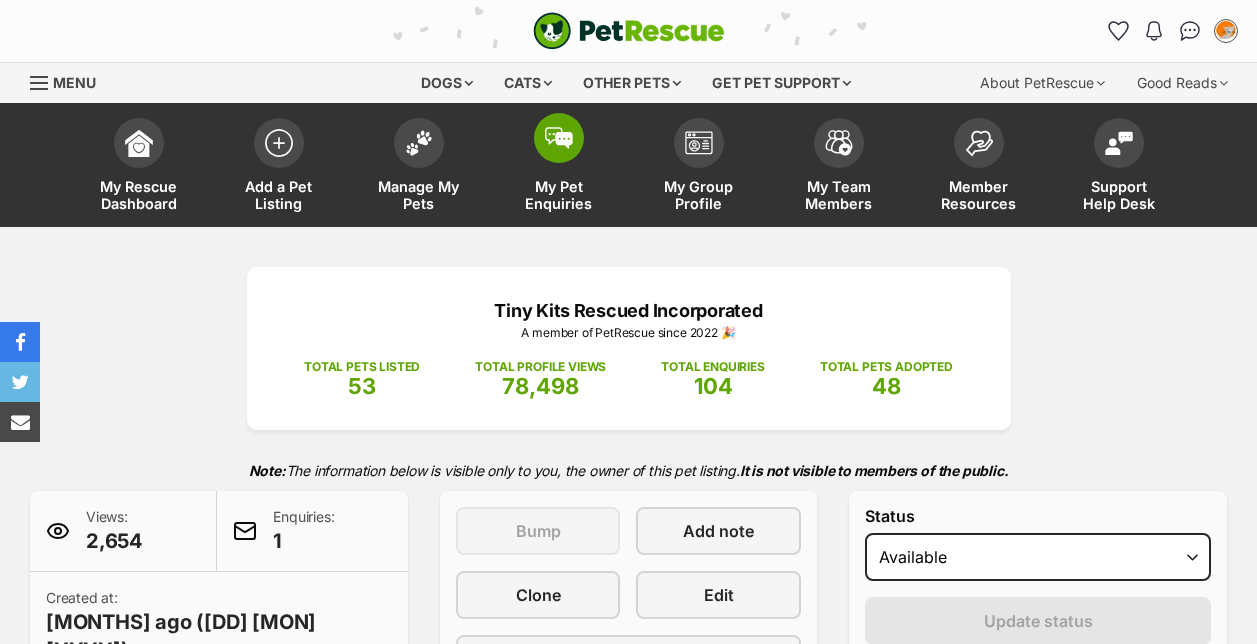 scroll, scrollTop: 200, scrollLeft: 0, axis: vertical 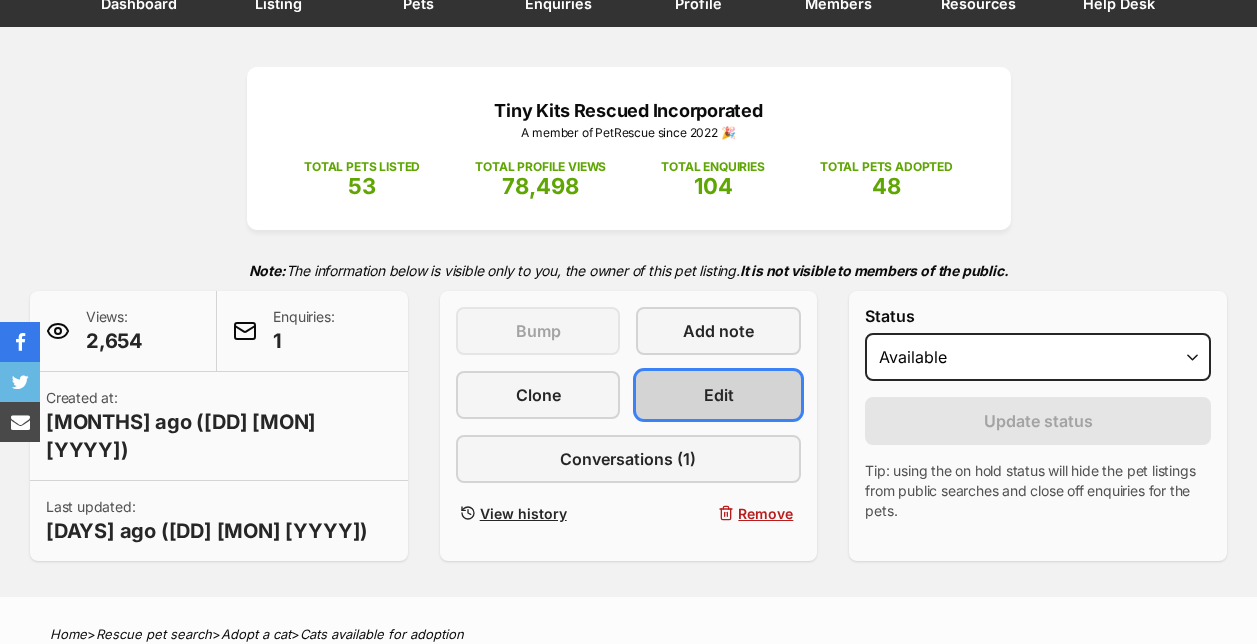 click on "Edit" at bounding box center (719, 395) 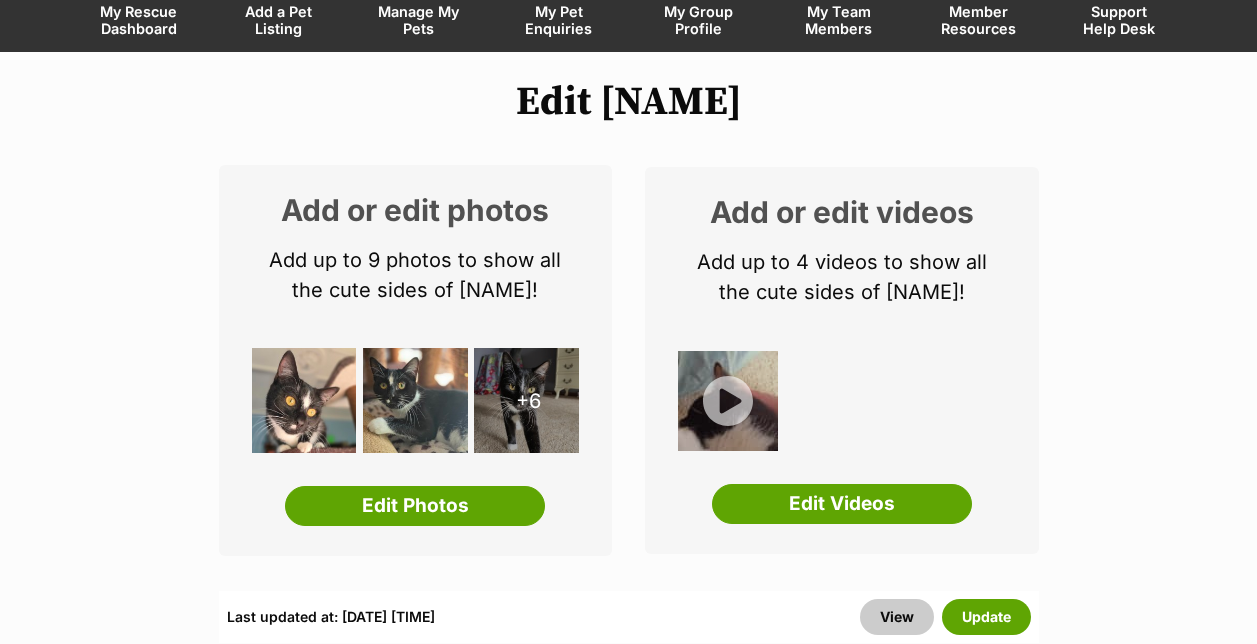 scroll, scrollTop: 300, scrollLeft: 0, axis: vertical 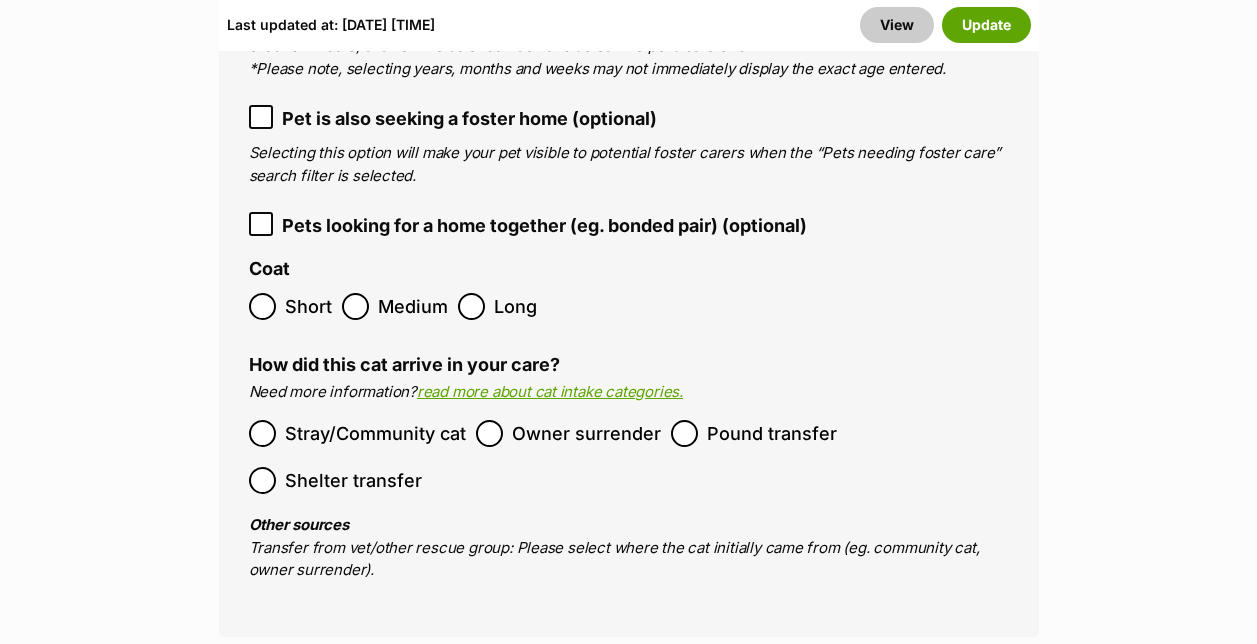 click 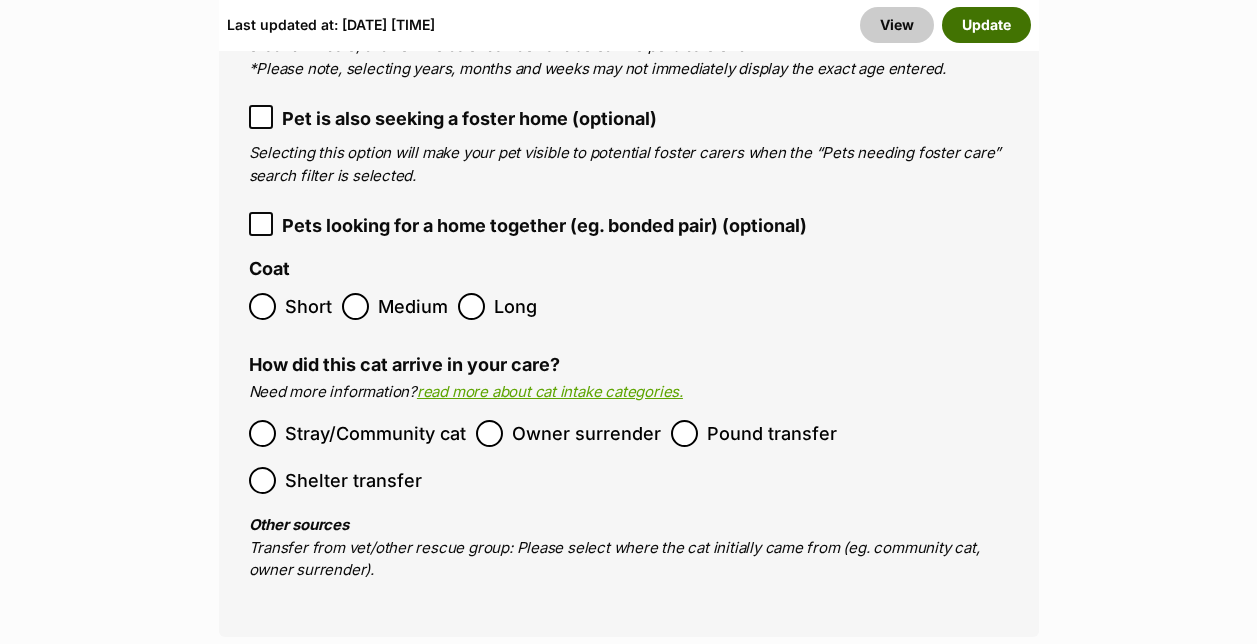 click on "Last updated at: Sun, 03 Aug, 01:26 PM
View
Update" at bounding box center [629, 25] 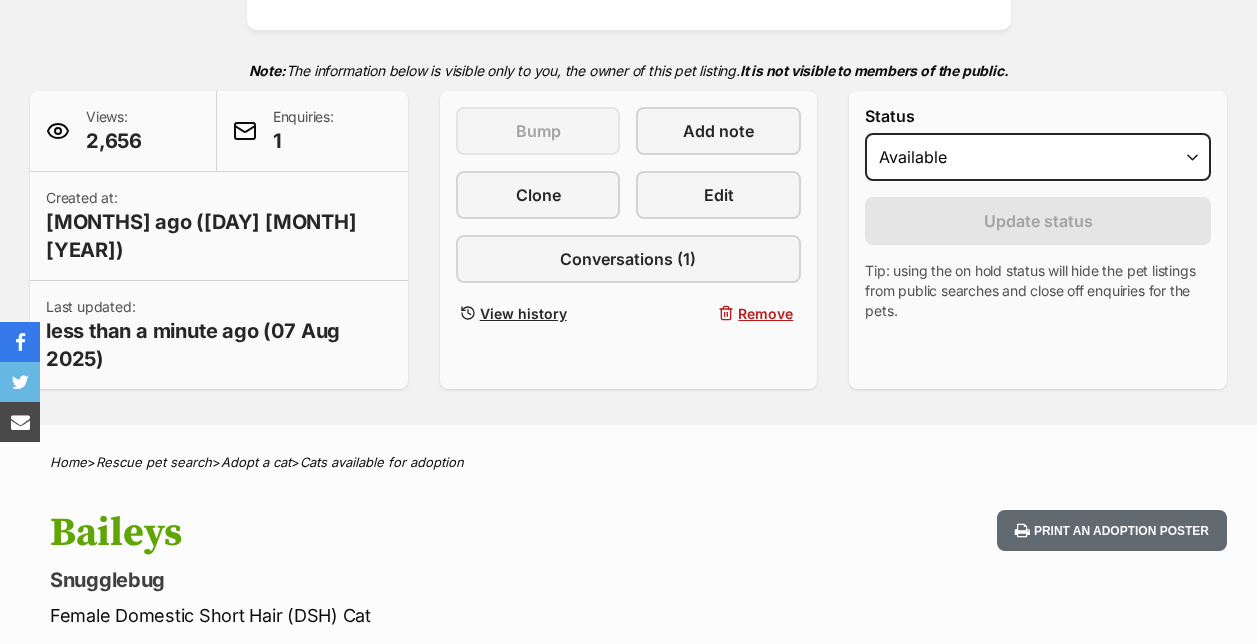 scroll, scrollTop: 0, scrollLeft: 0, axis: both 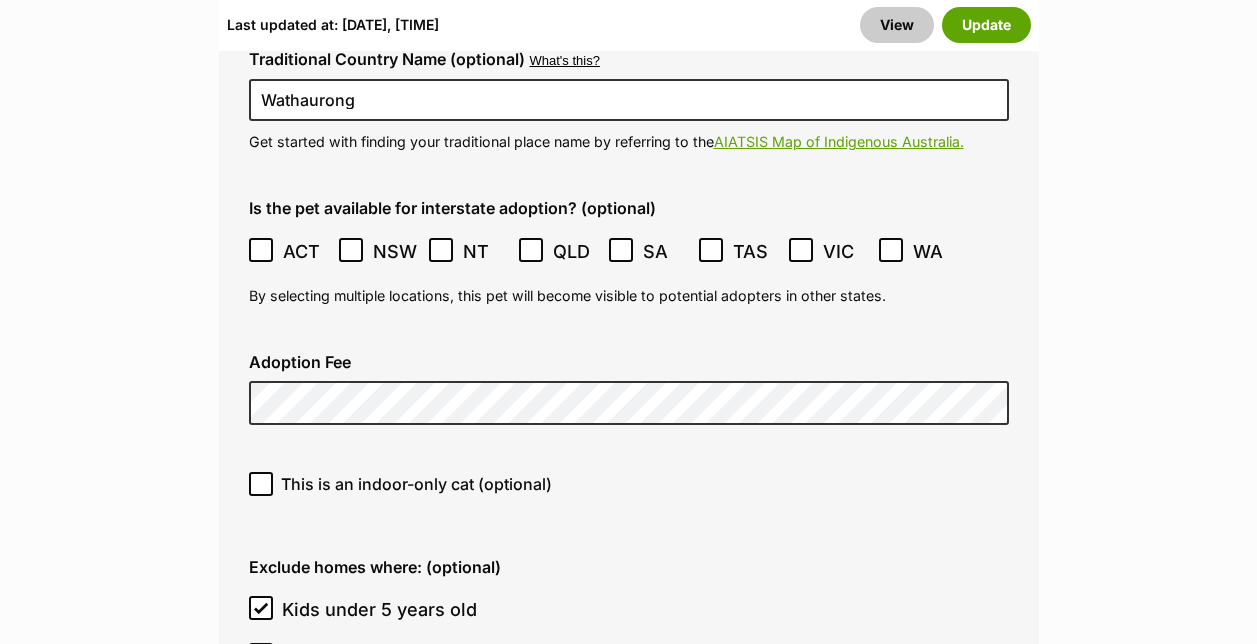 click on "This is an indoor-only cat (optional)" at bounding box center (629, 491) 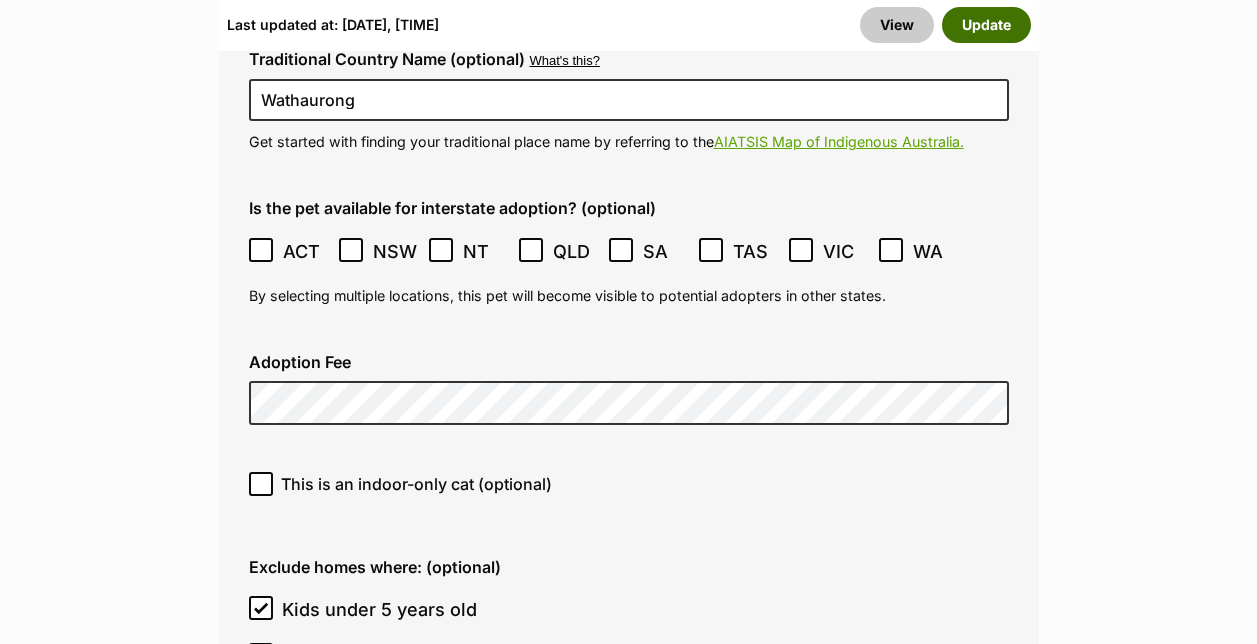 click on "Update" at bounding box center (986, 25) 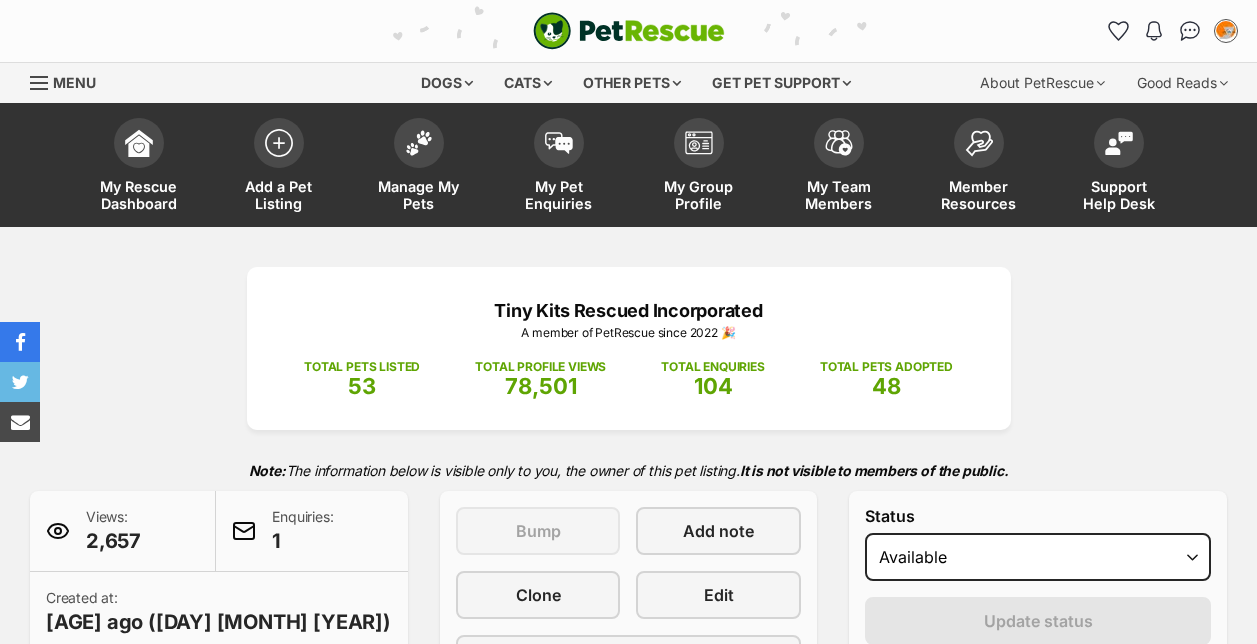 scroll, scrollTop: 0, scrollLeft: 0, axis: both 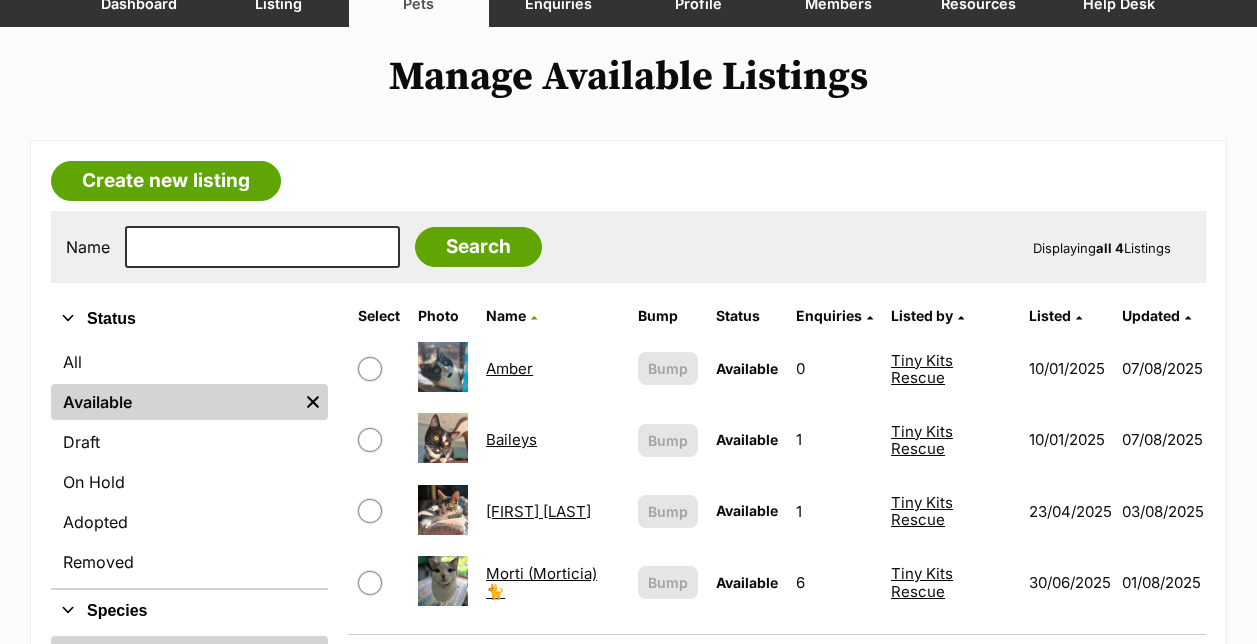 click on "Amber" at bounding box center (509, 368) 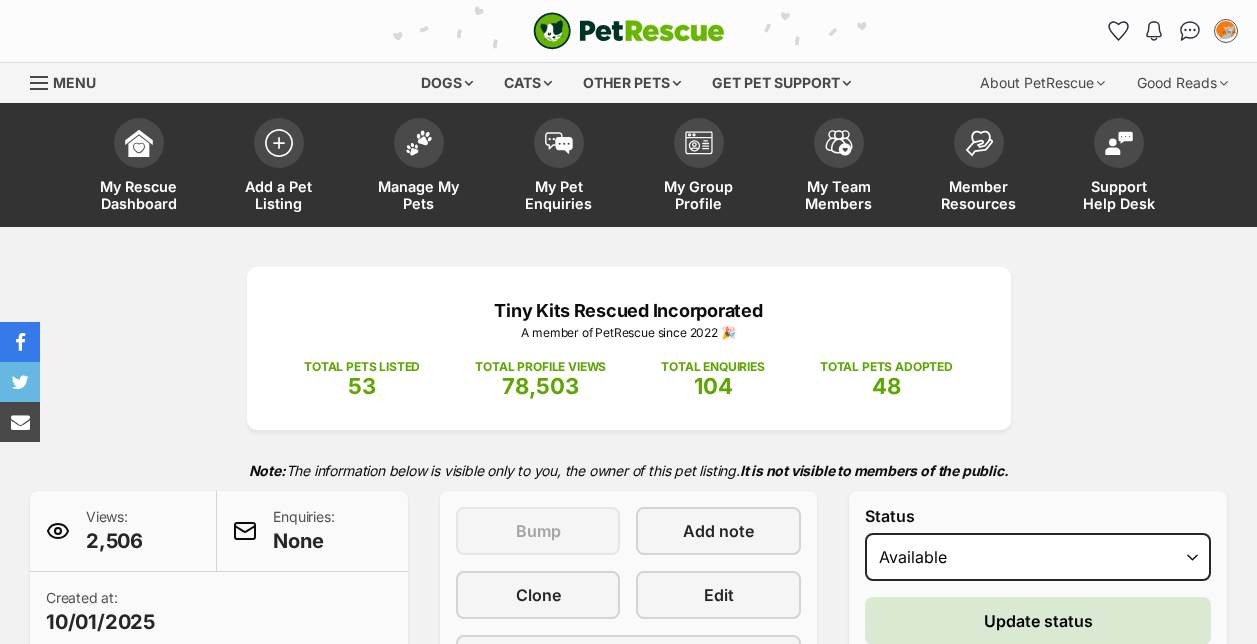 scroll, scrollTop: 0, scrollLeft: 0, axis: both 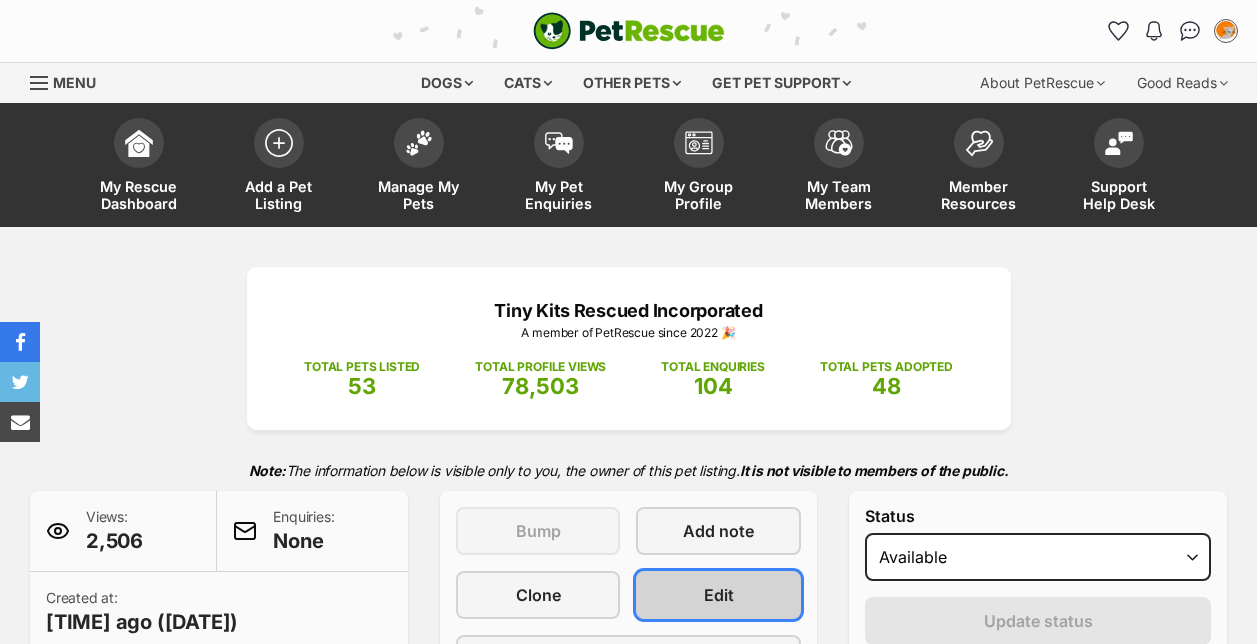 click on "Edit" at bounding box center [718, 595] 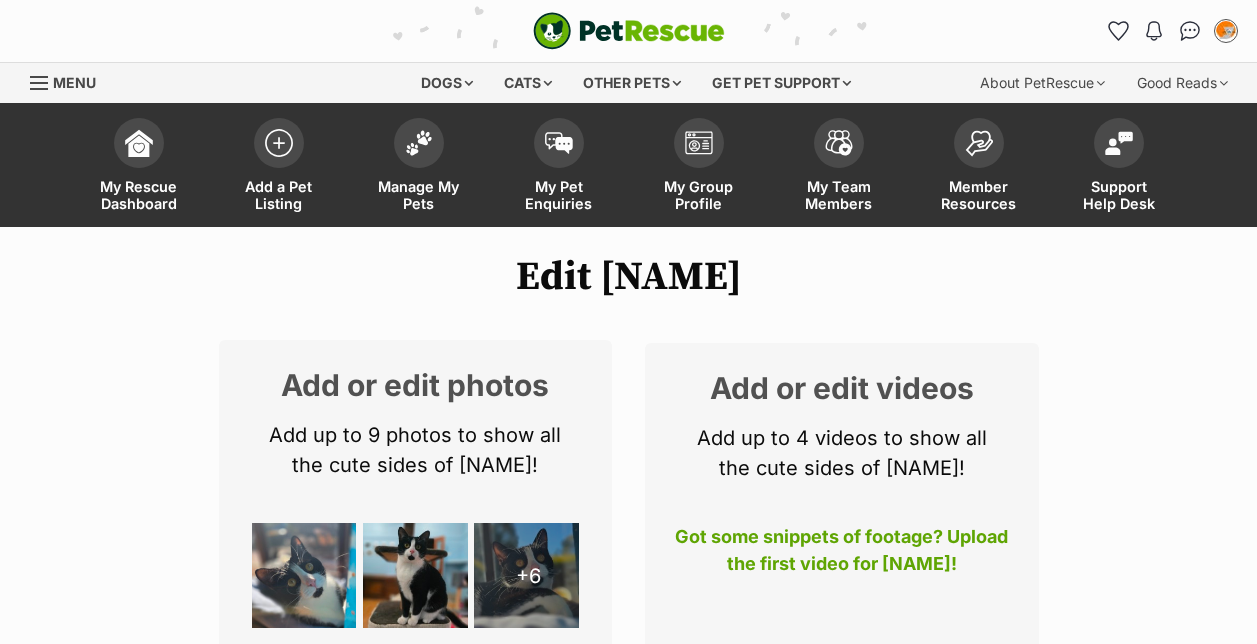 scroll, scrollTop: 500, scrollLeft: 0, axis: vertical 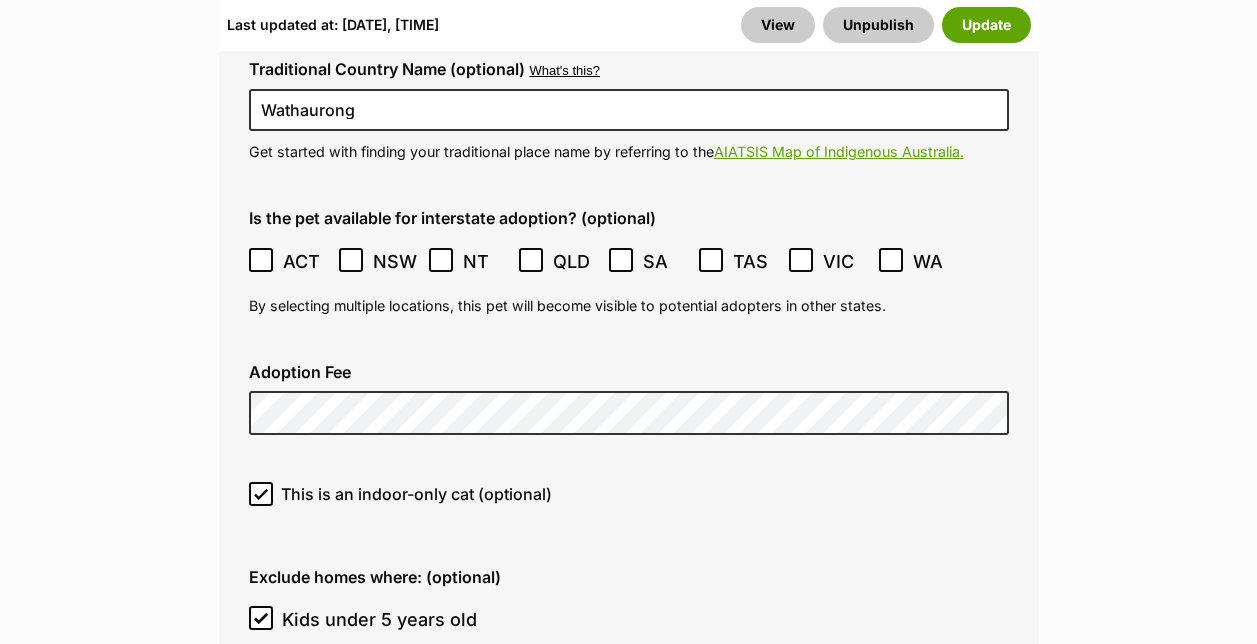 click on "This is an indoor-only cat (optional)" at bounding box center [629, 494] 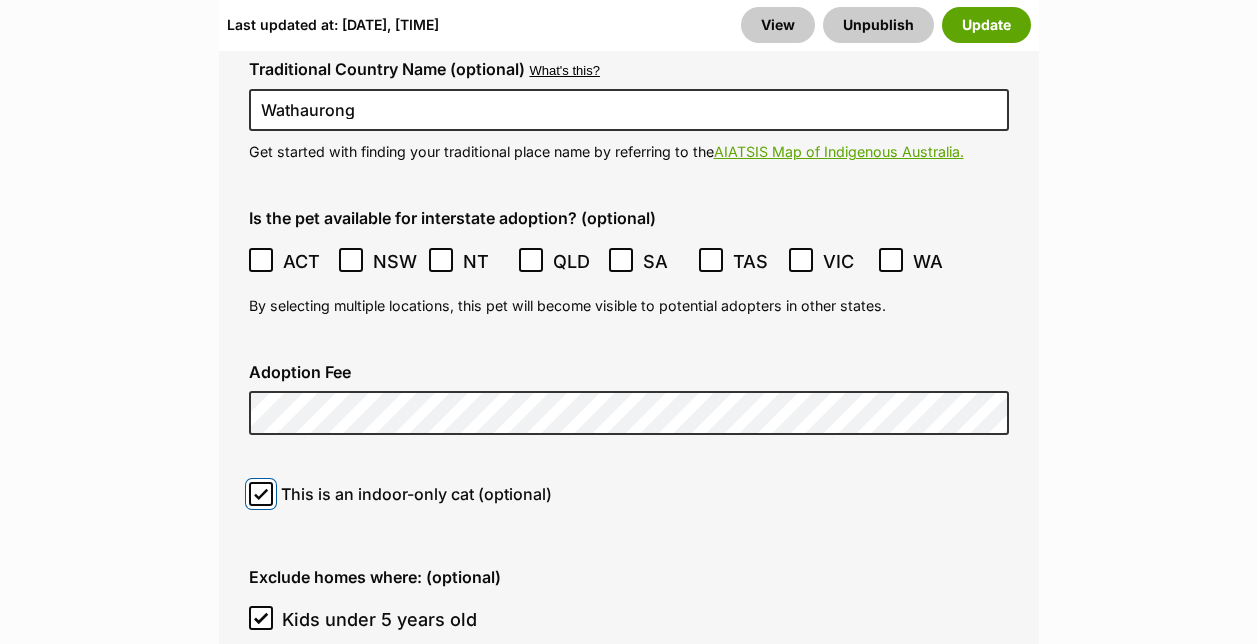click on "This is an indoor-only cat (optional)" at bounding box center (261, 494) 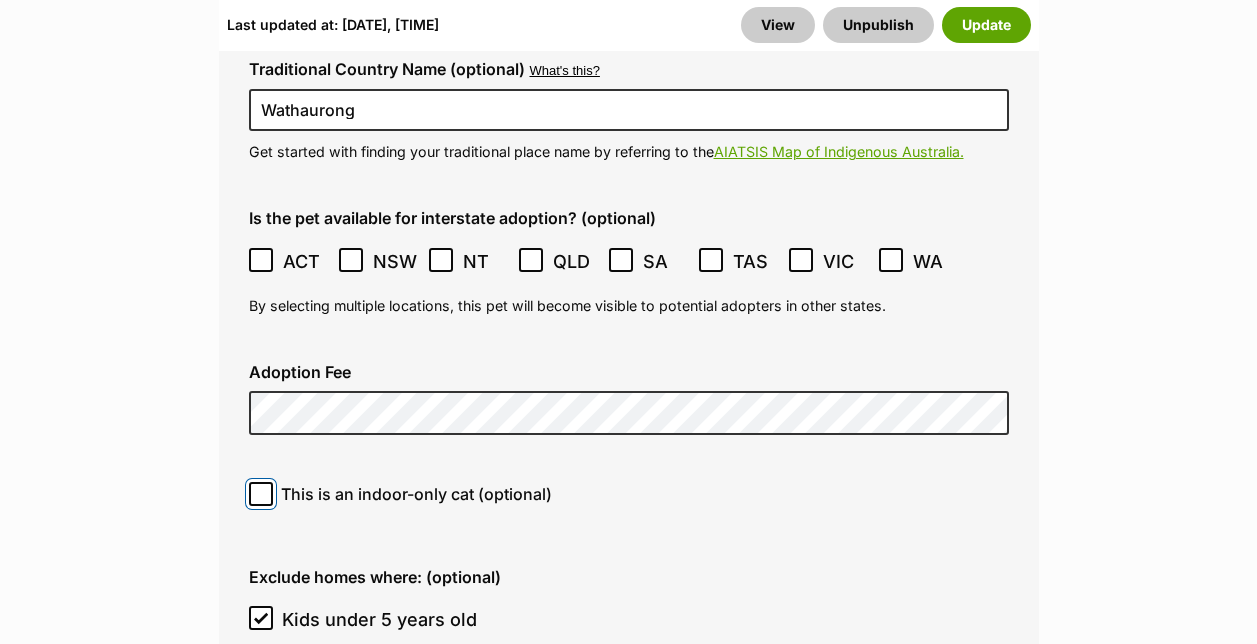 scroll, scrollTop: 6400, scrollLeft: 0, axis: vertical 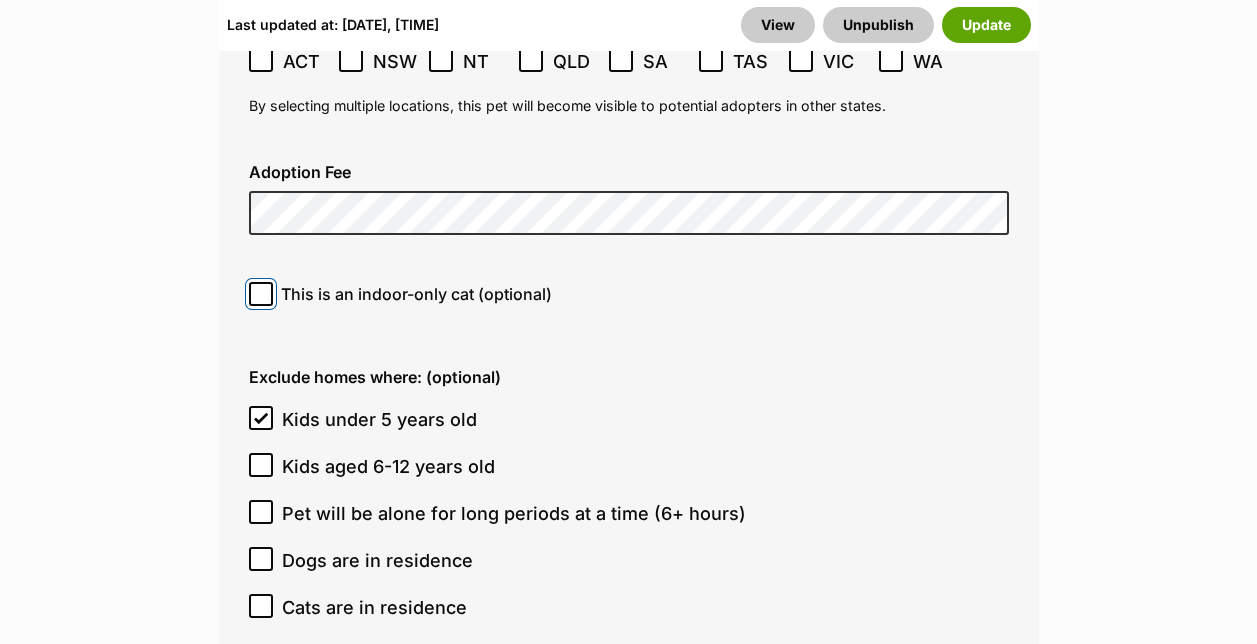 click on "This is an indoor-only cat (optional)" at bounding box center (261, 294) 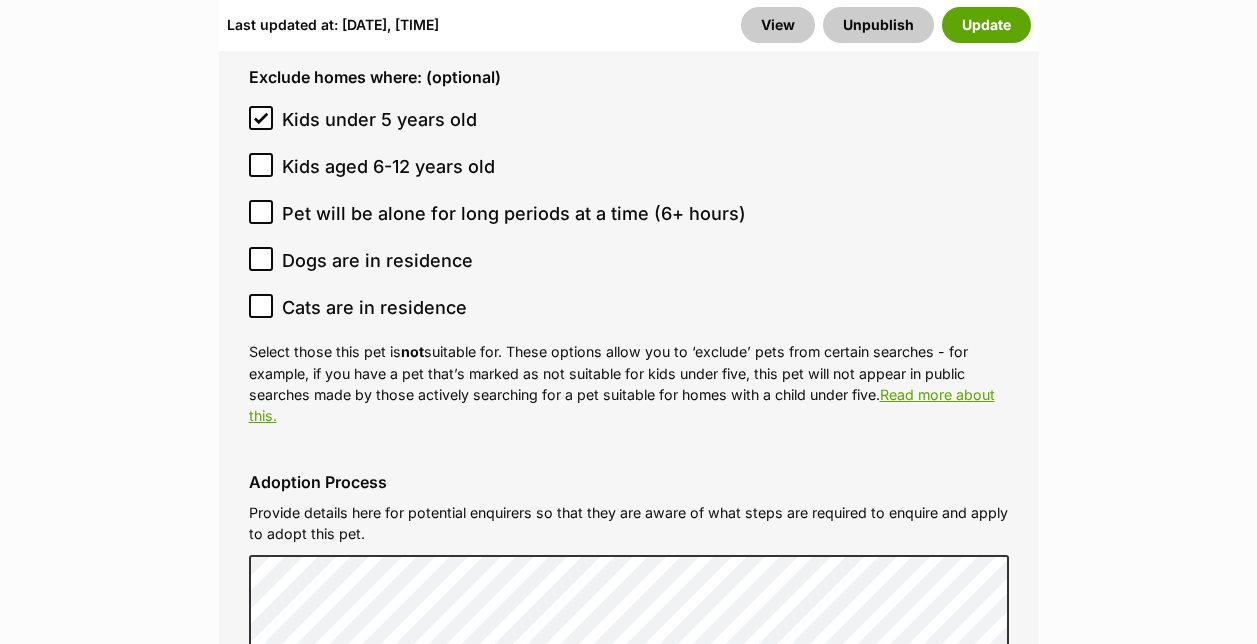 scroll, scrollTop: 7000, scrollLeft: 0, axis: vertical 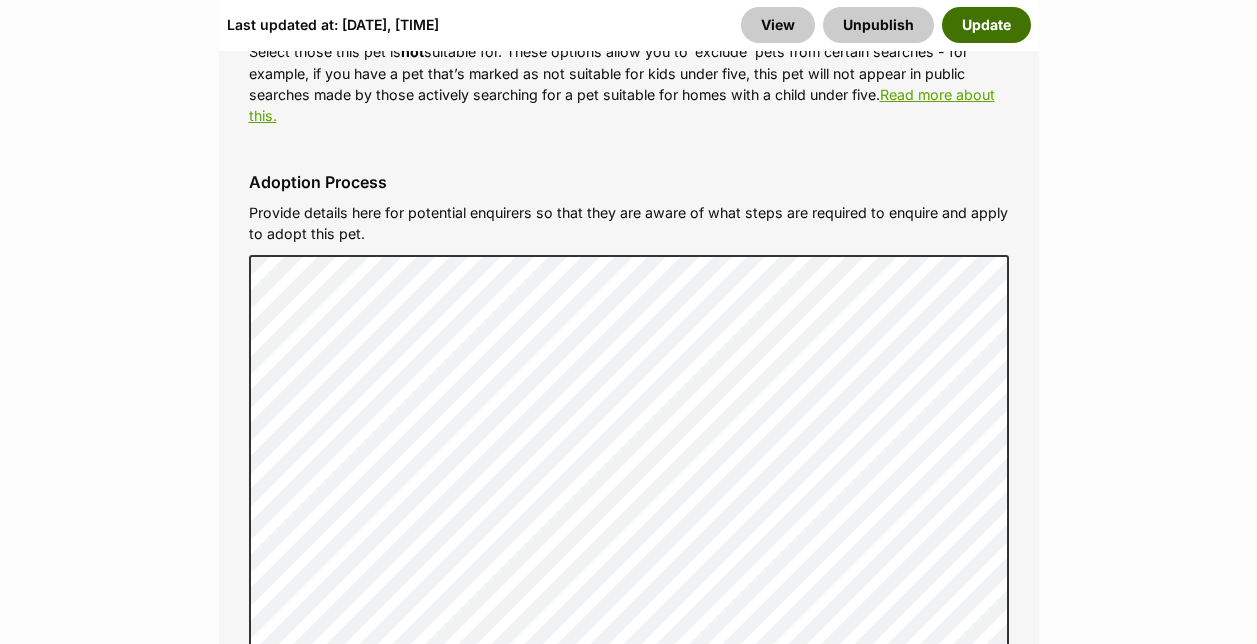 click on "Update" at bounding box center [986, 25] 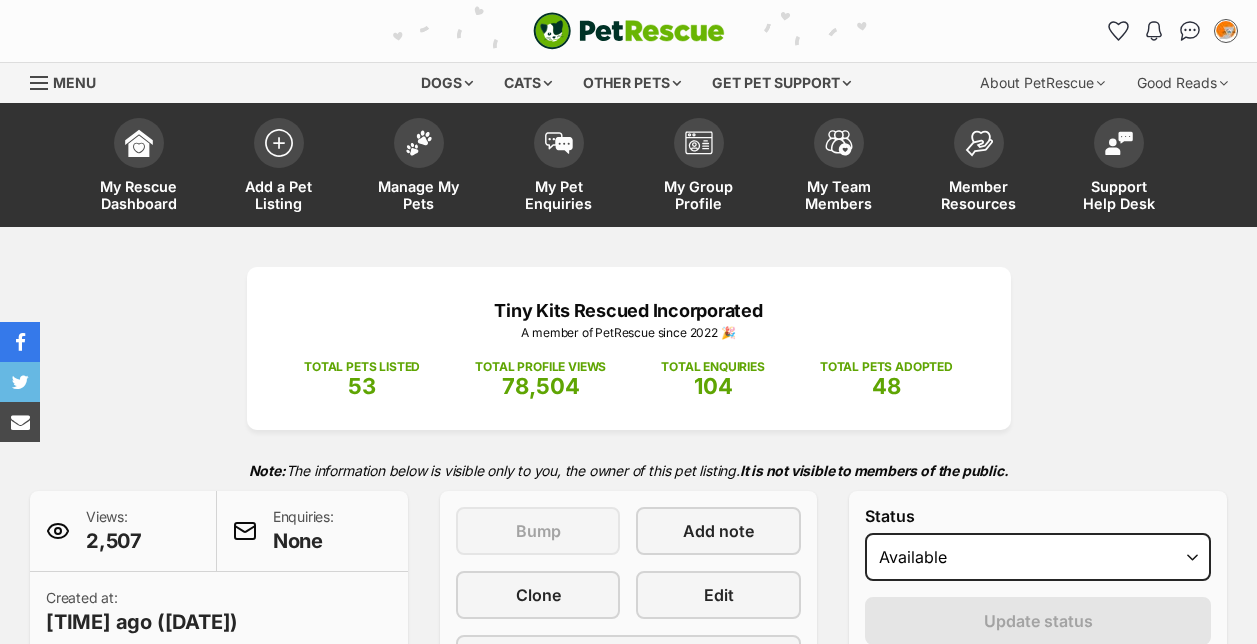 scroll, scrollTop: 0, scrollLeft: 0, axis: both 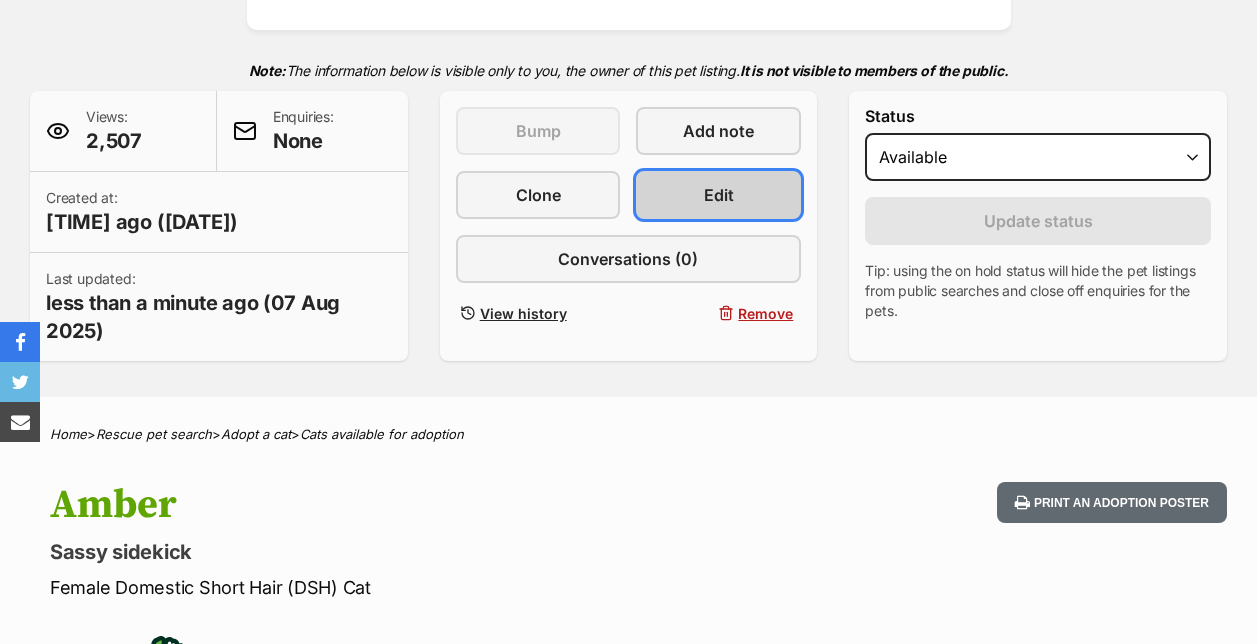click on "Edit" at bounding box center (719, 195) 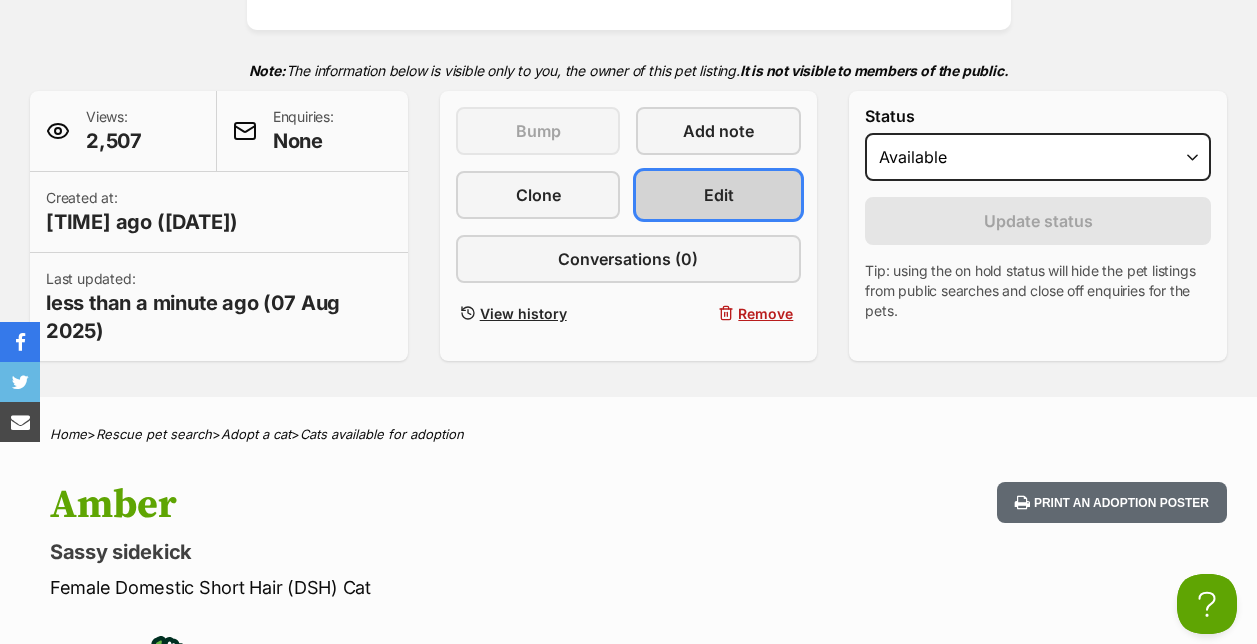 scroll, scrollTop: 0, scrollLeft: 0, axis: both 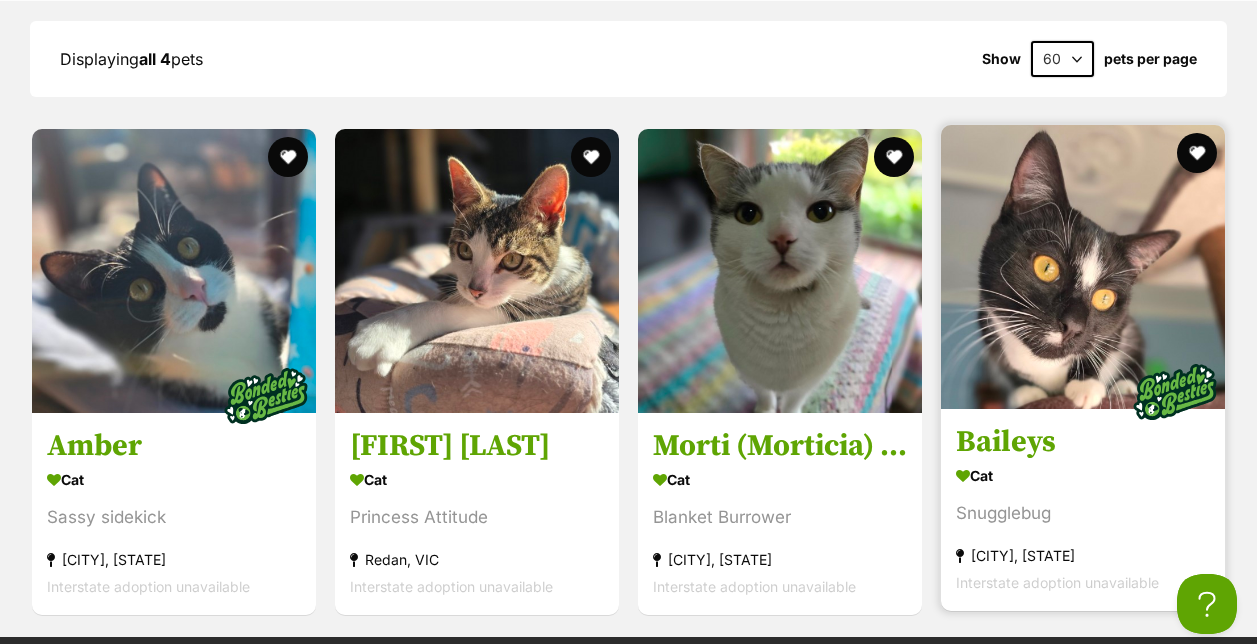 click at bounding box center [1083, 267] 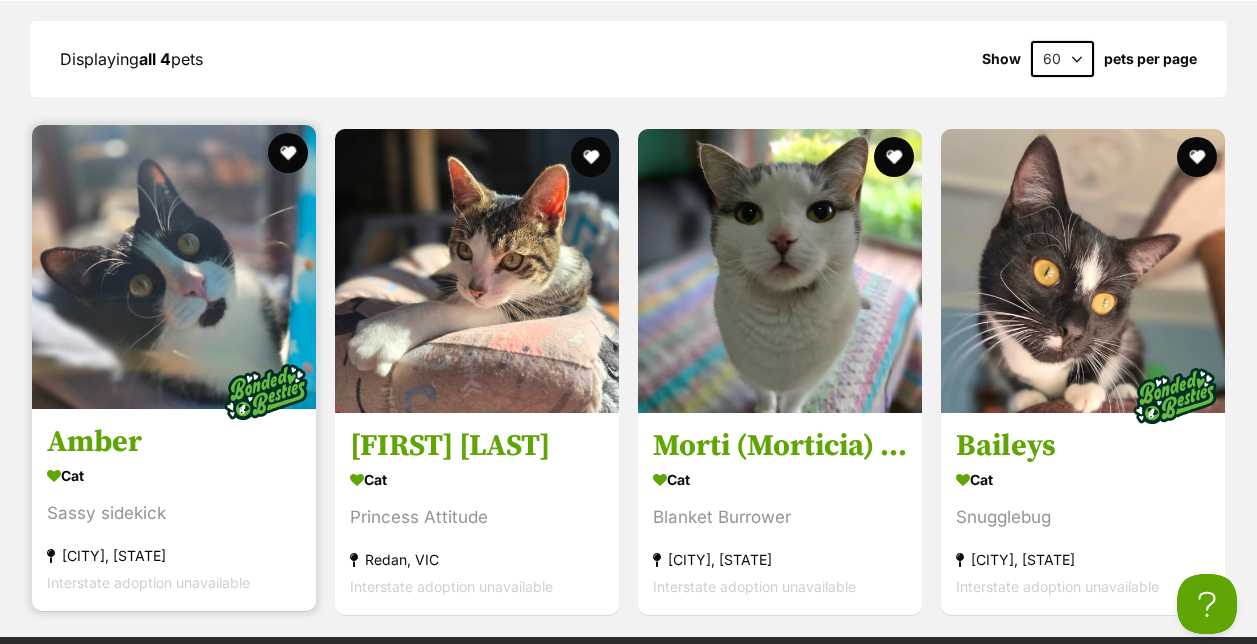 click at bounding box center [174, 267] 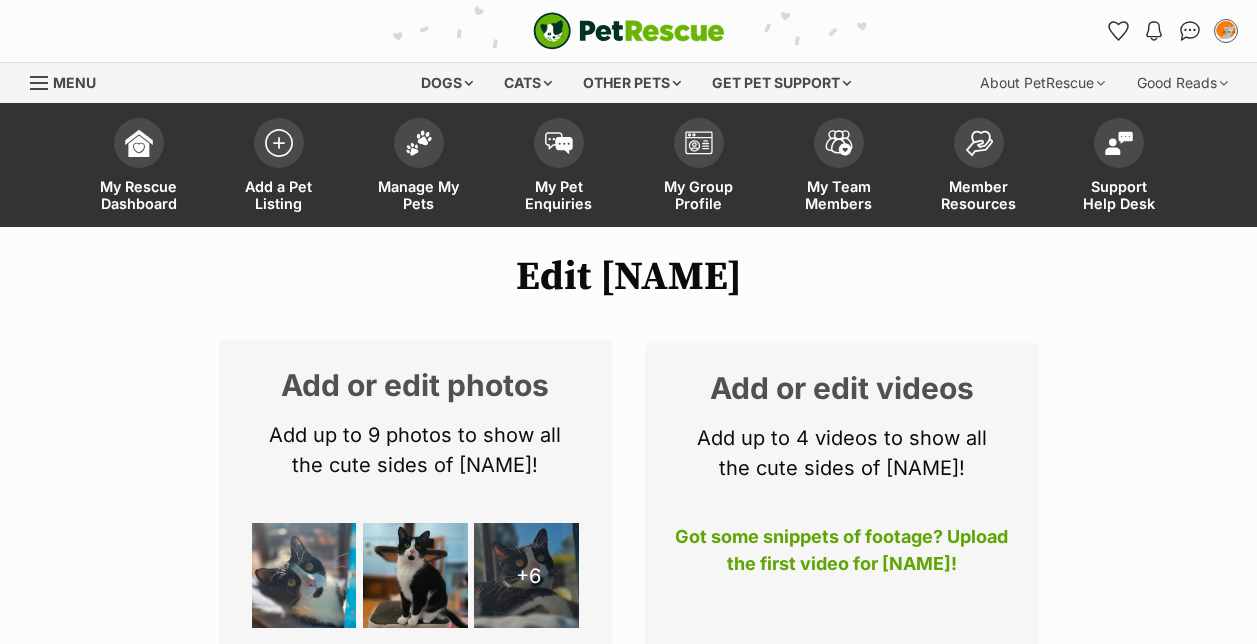 scroll, scrollTop: 300, scrollLeft: 0, axis: vertical 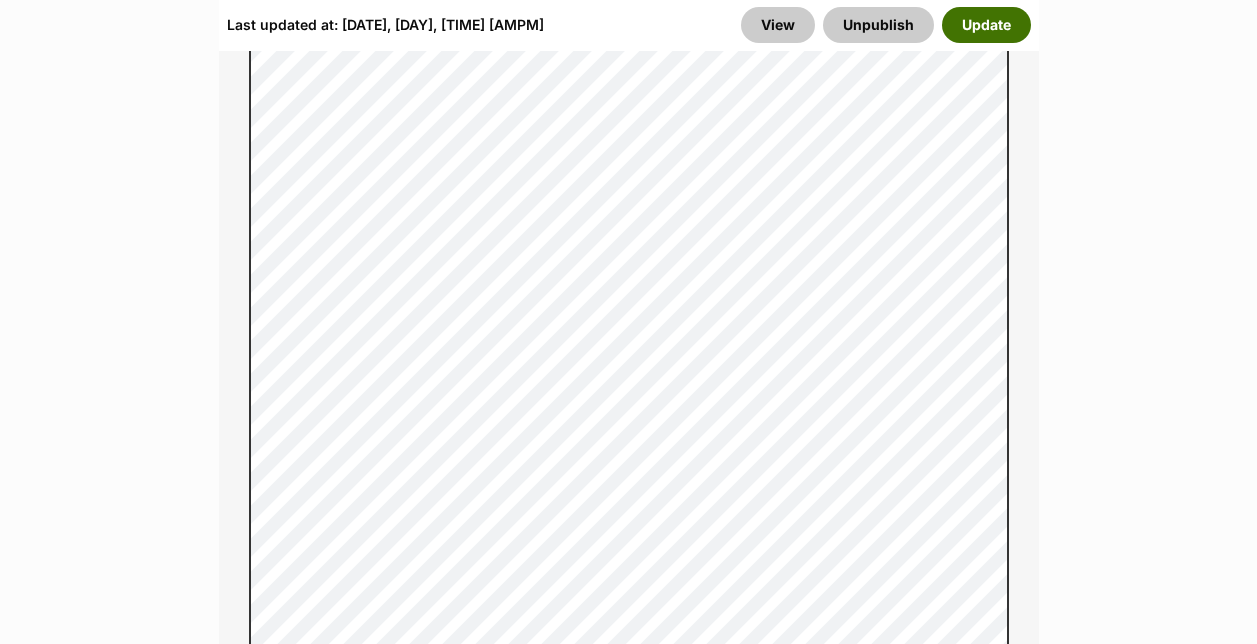 click on "Update" at bounding box center [986, 25] 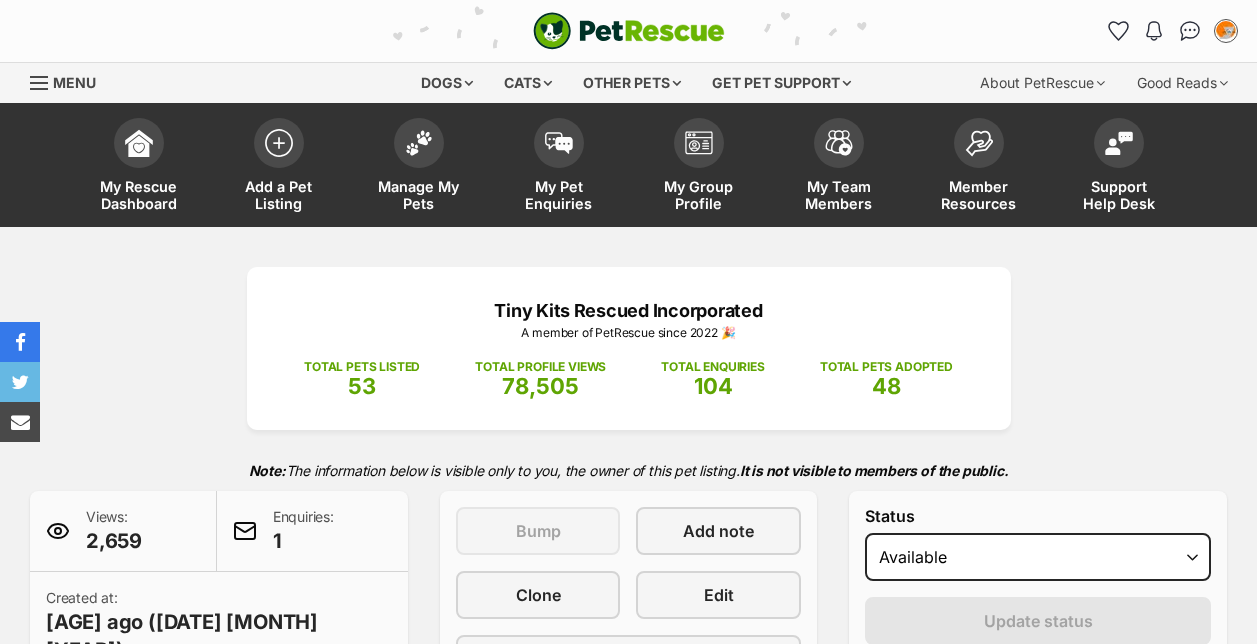 scroll, scrollTop: 0, scrollLeft: 0, axis: both 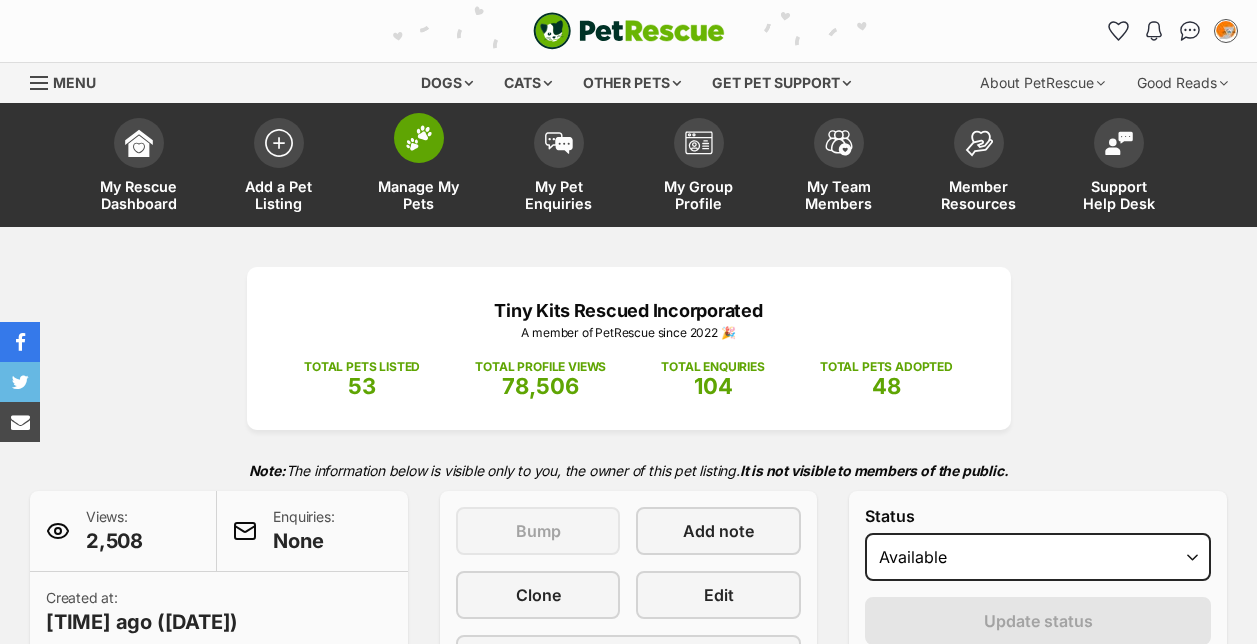 click at bounding box center [419, 138] 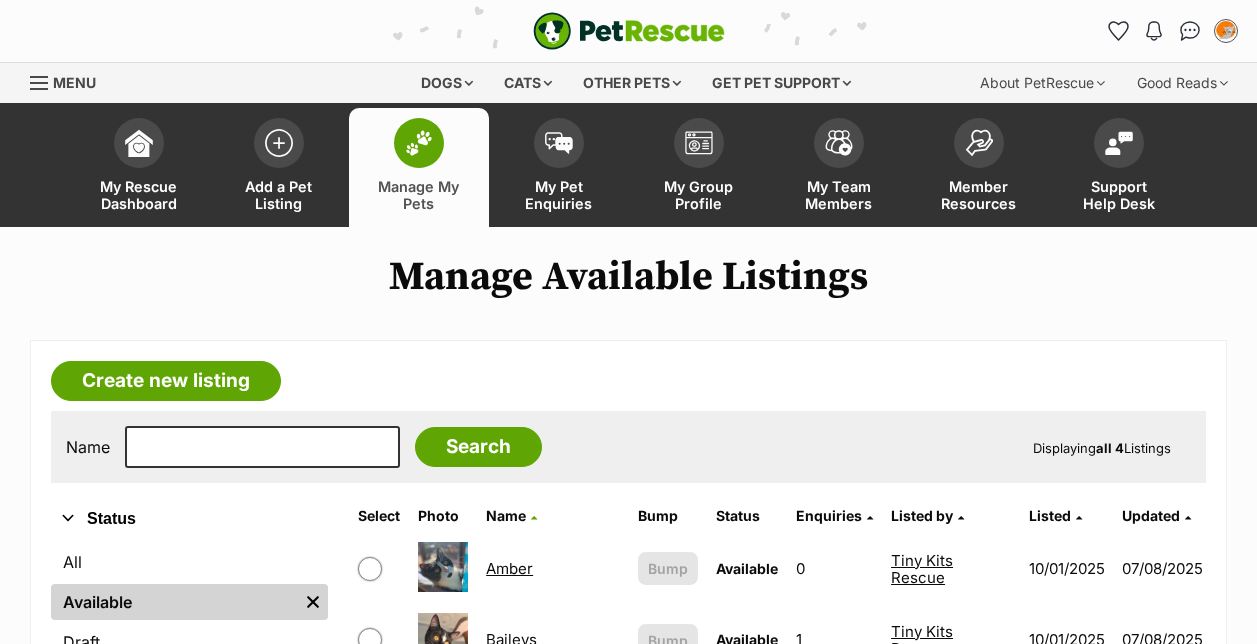 scroll, scrollTop: 231, scrollLeft: 0, axis: vertical 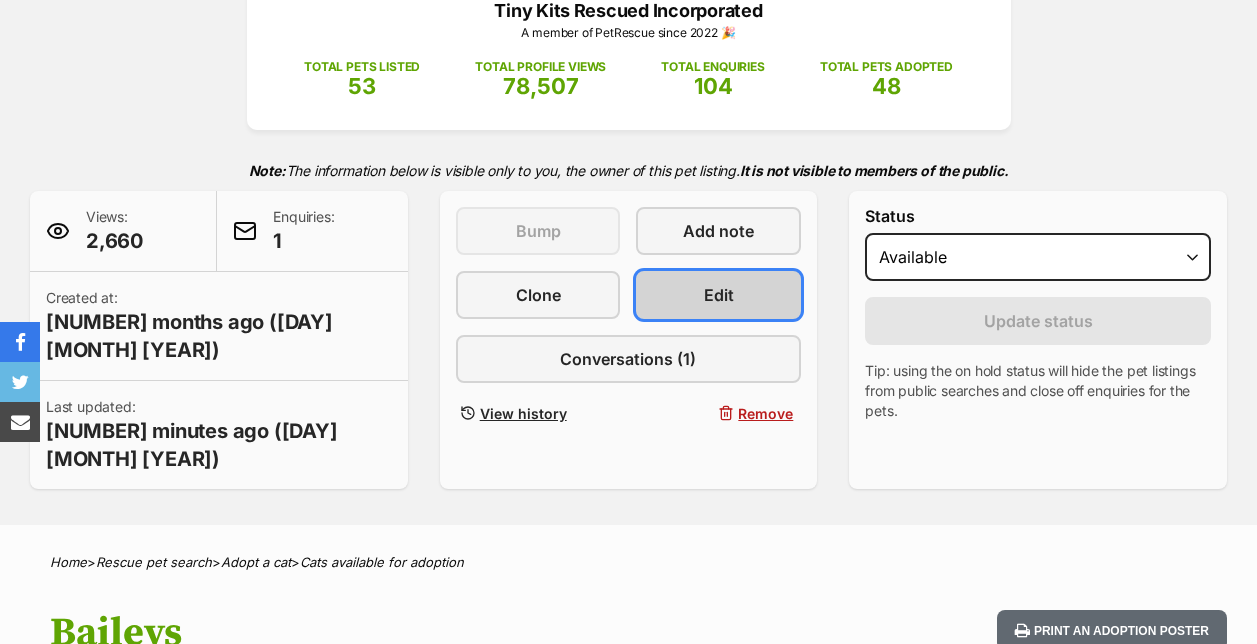 click on "Edit" at bounding box center [718, 295] 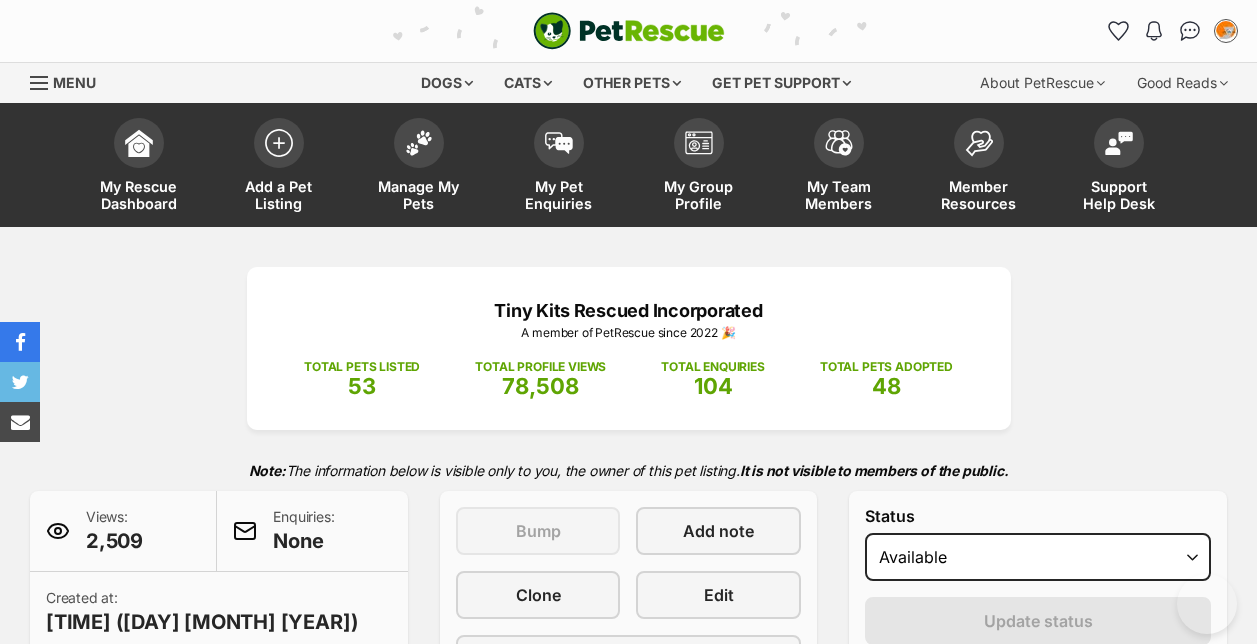 scroll, scrollTop: 0, scrollLeft: 0, axis: both 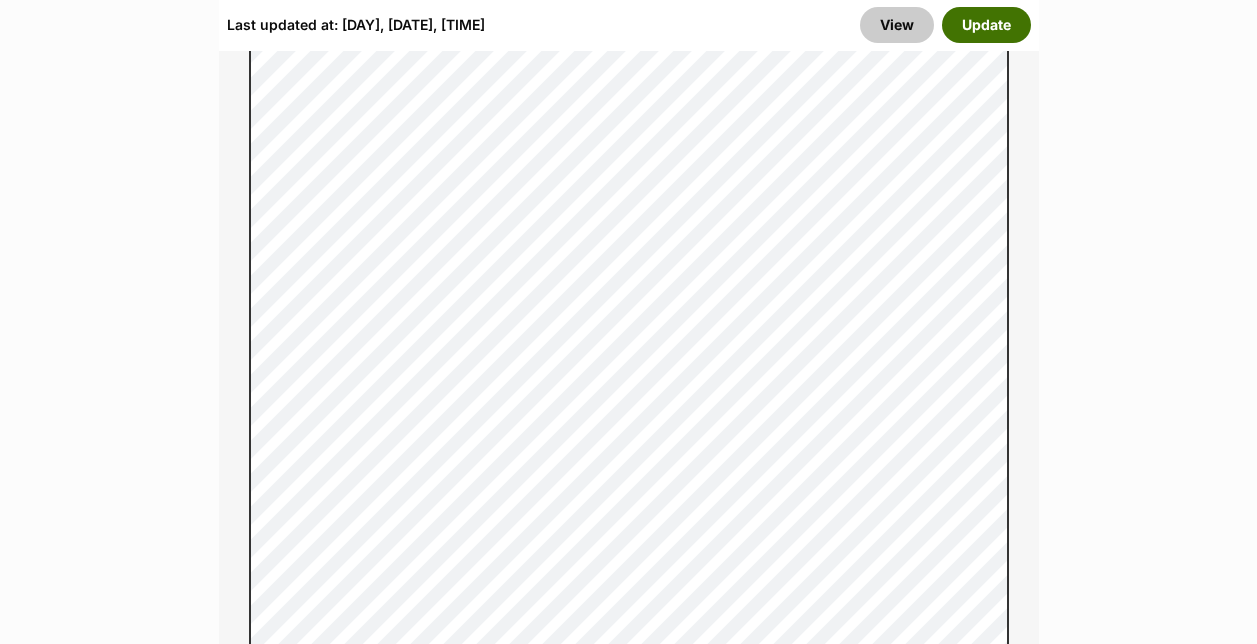 click on "Update" at bounding box center (986, 25) 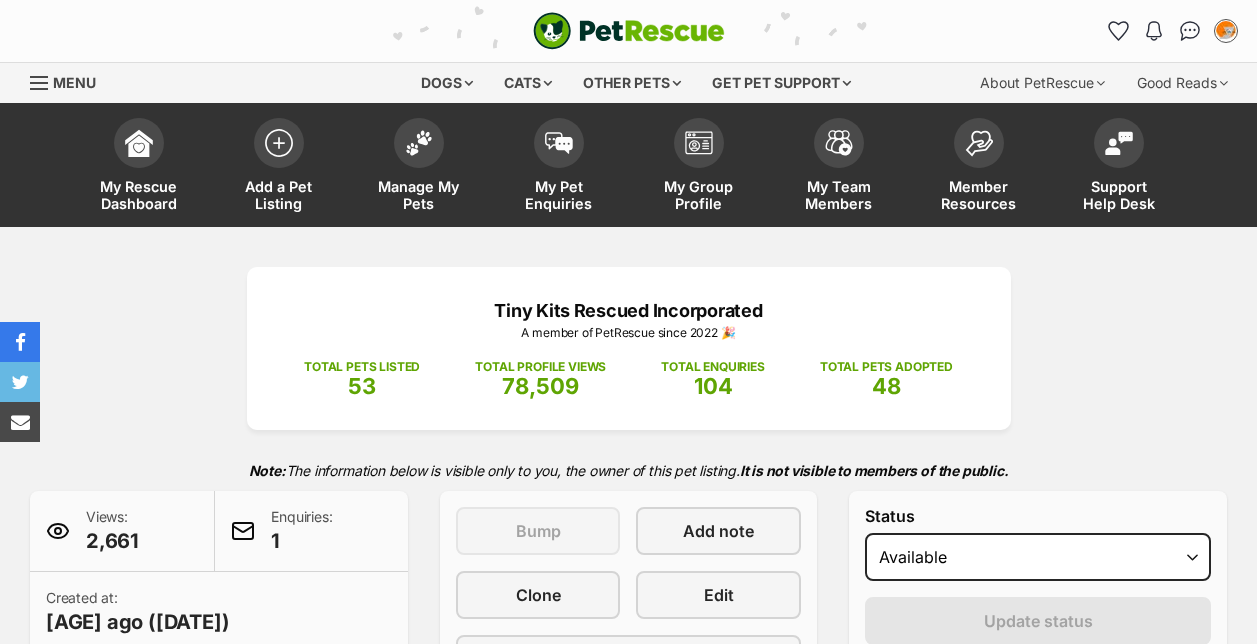 scroll, scrollTop: 0, scrollLeft: 0, axis: both 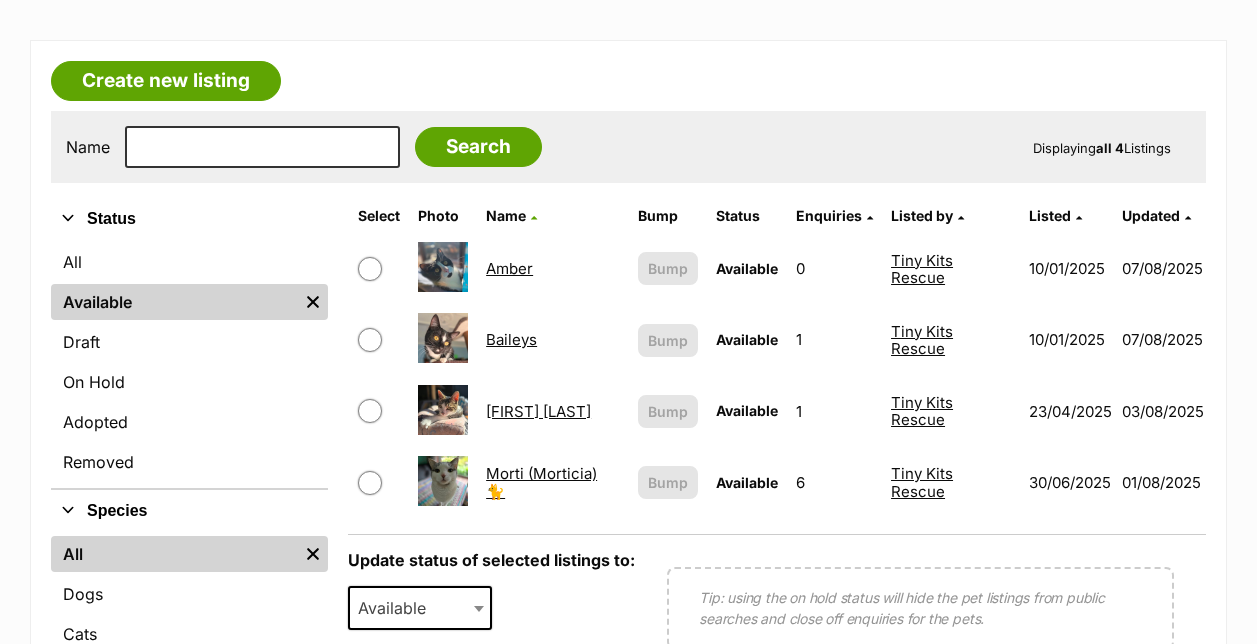 click on "Lou Lou" at bounding box center [538, 411] 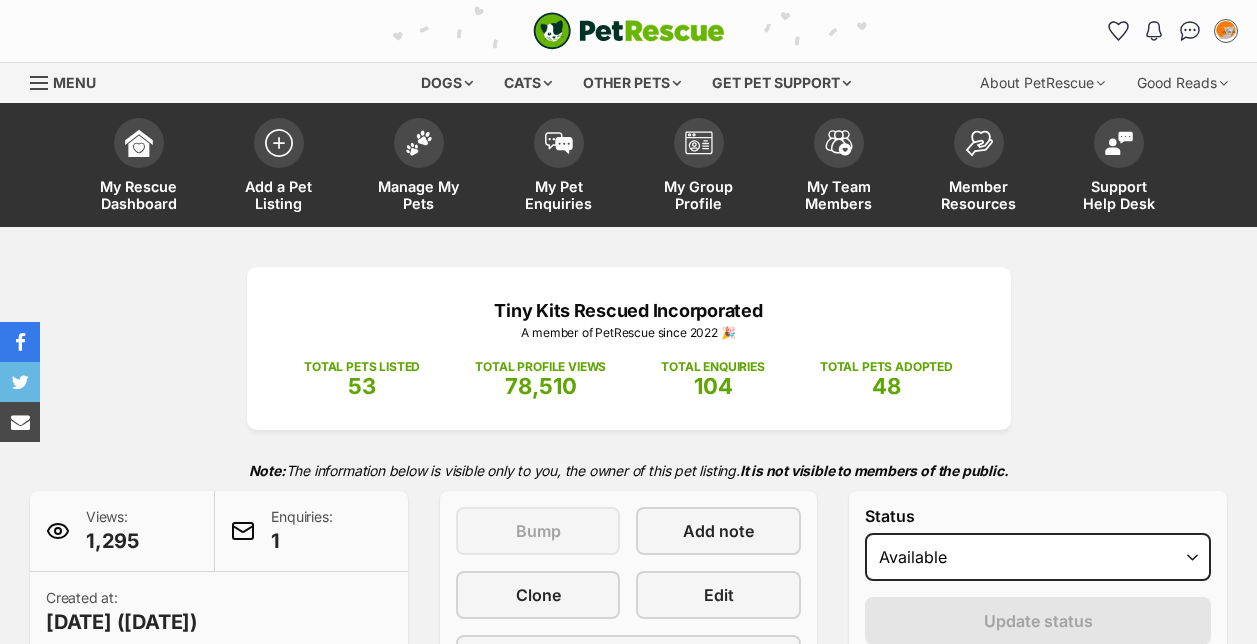 scroll, scrollTop: 600, scrollLeft: 0, axis: vertical 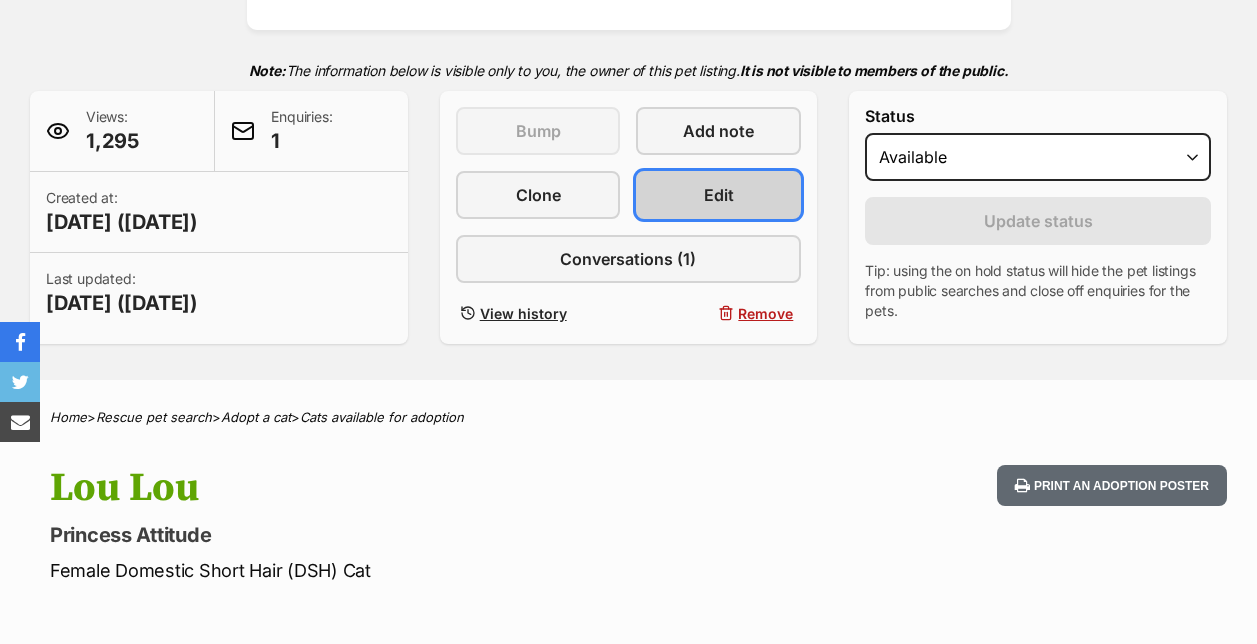 click on "Edit" at bounding box center (718, 195) 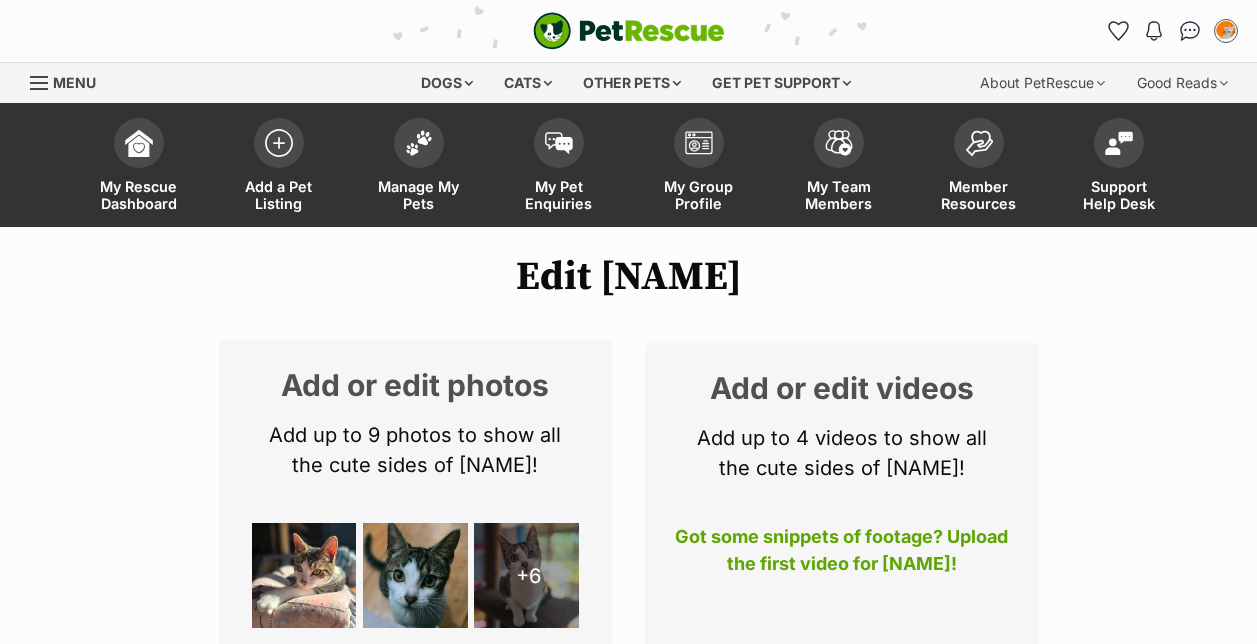 scroll, scrollTop: 1000, scrollLeft: 0, axis: vertical 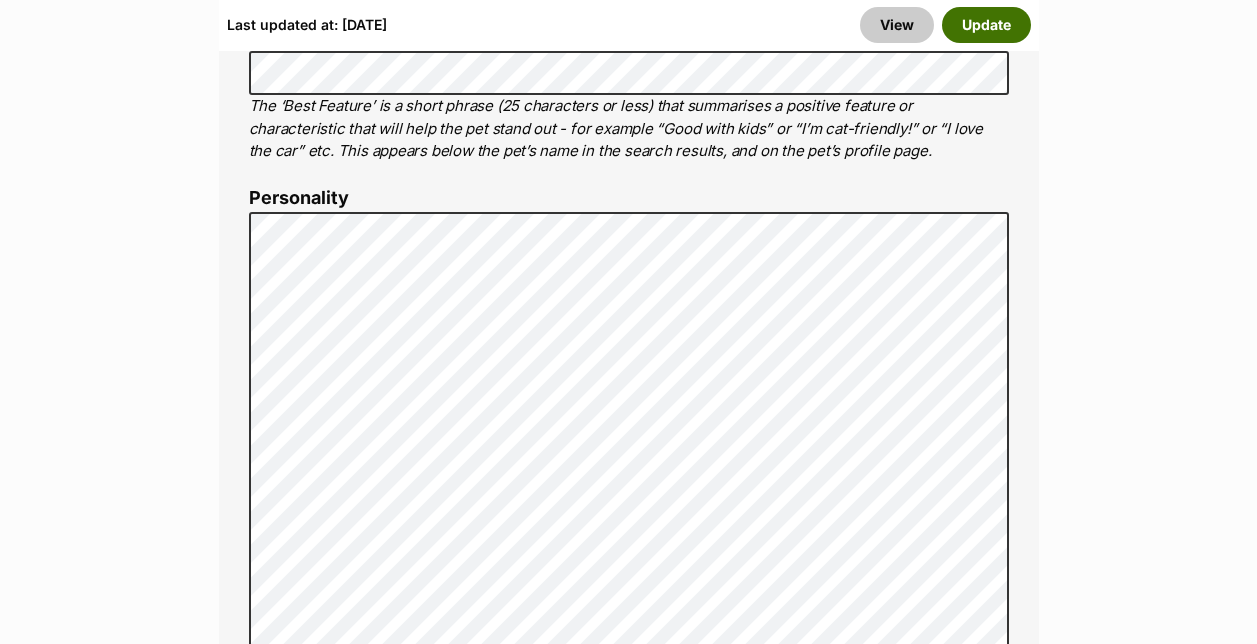 click on "Update" at bounding box center (986, 25) 